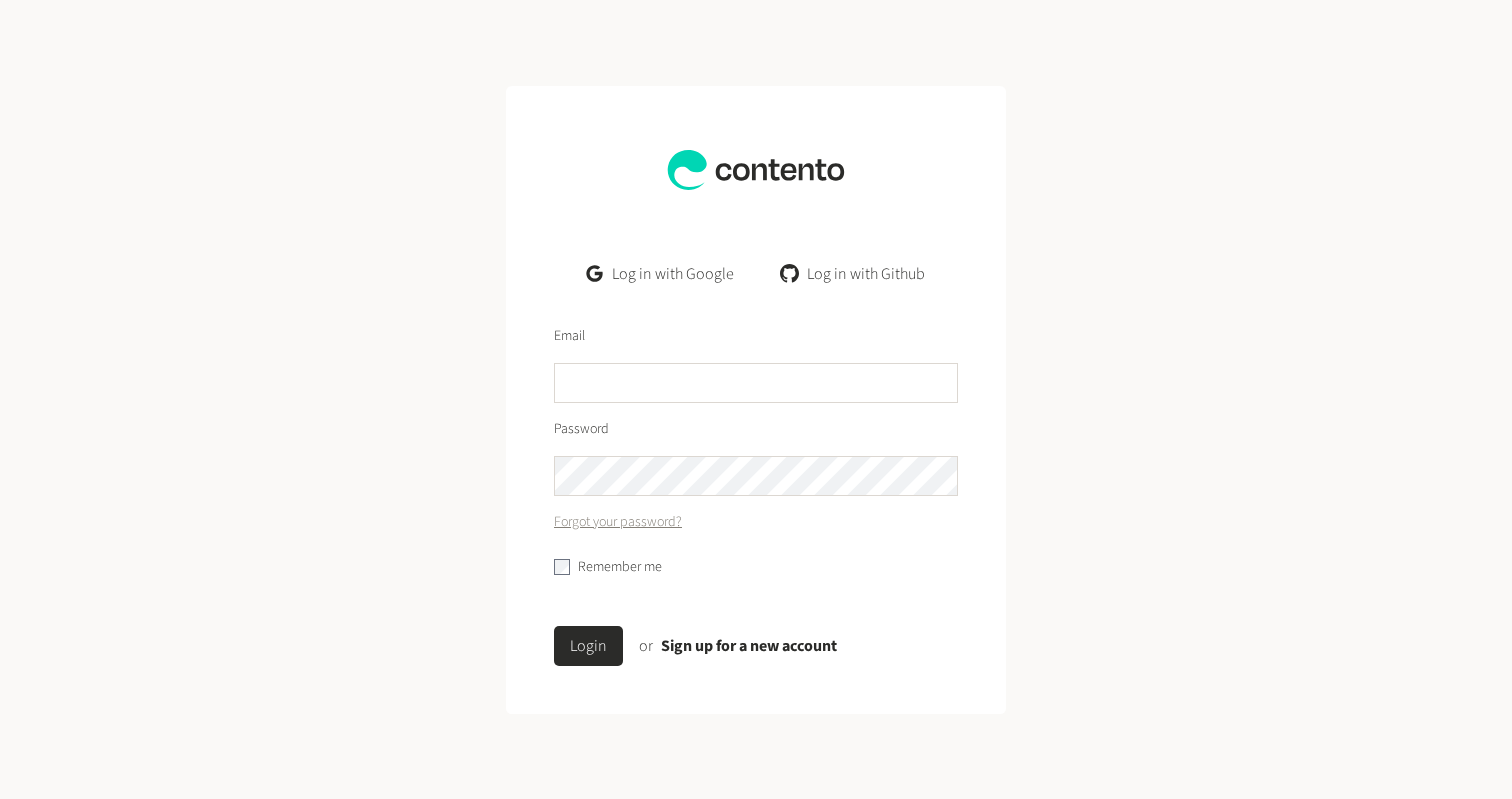 scroll, scrollTop: 0, scrollLeft: 0, axis: both 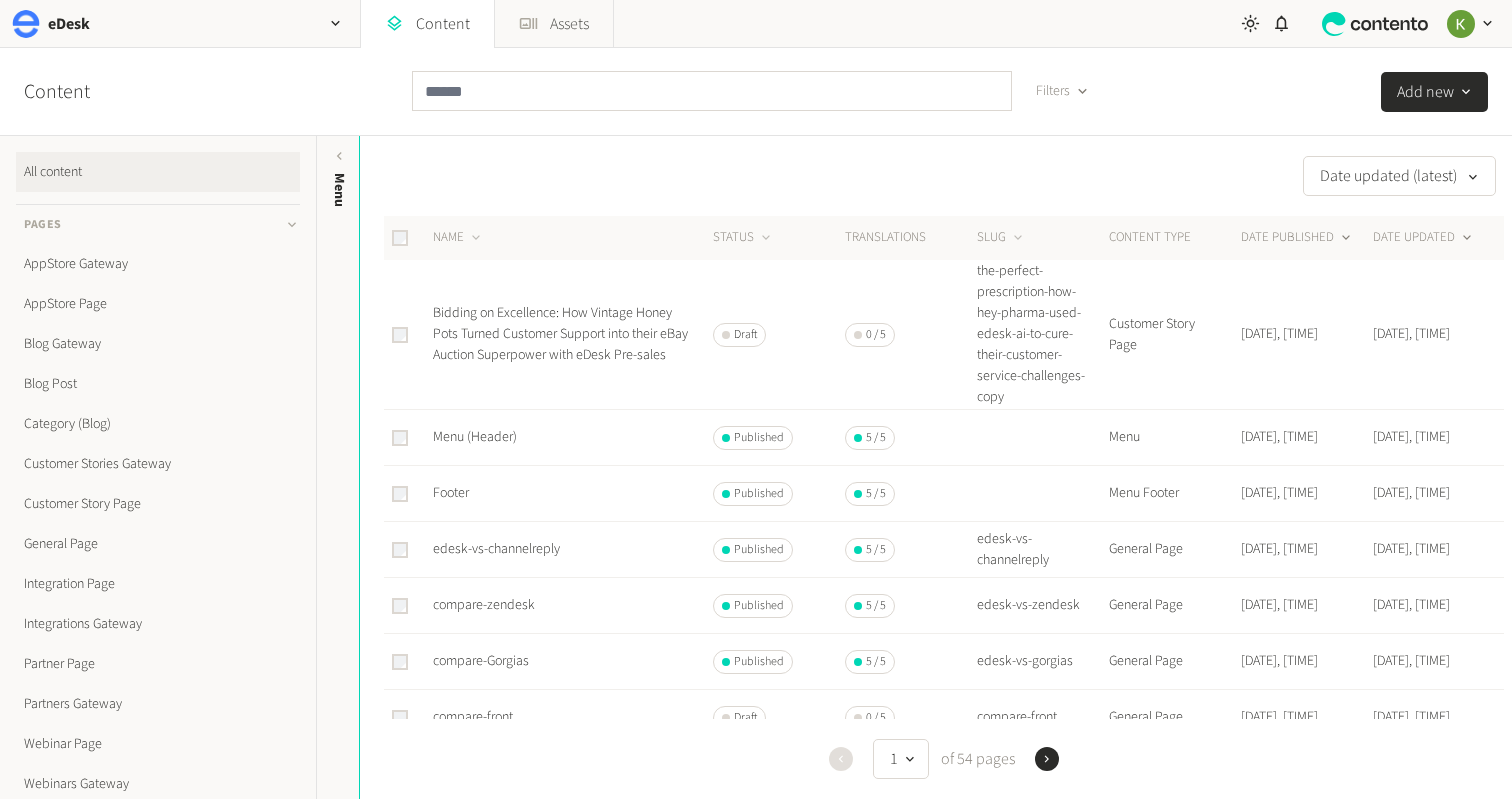 click on "DATE PUBLISHED" 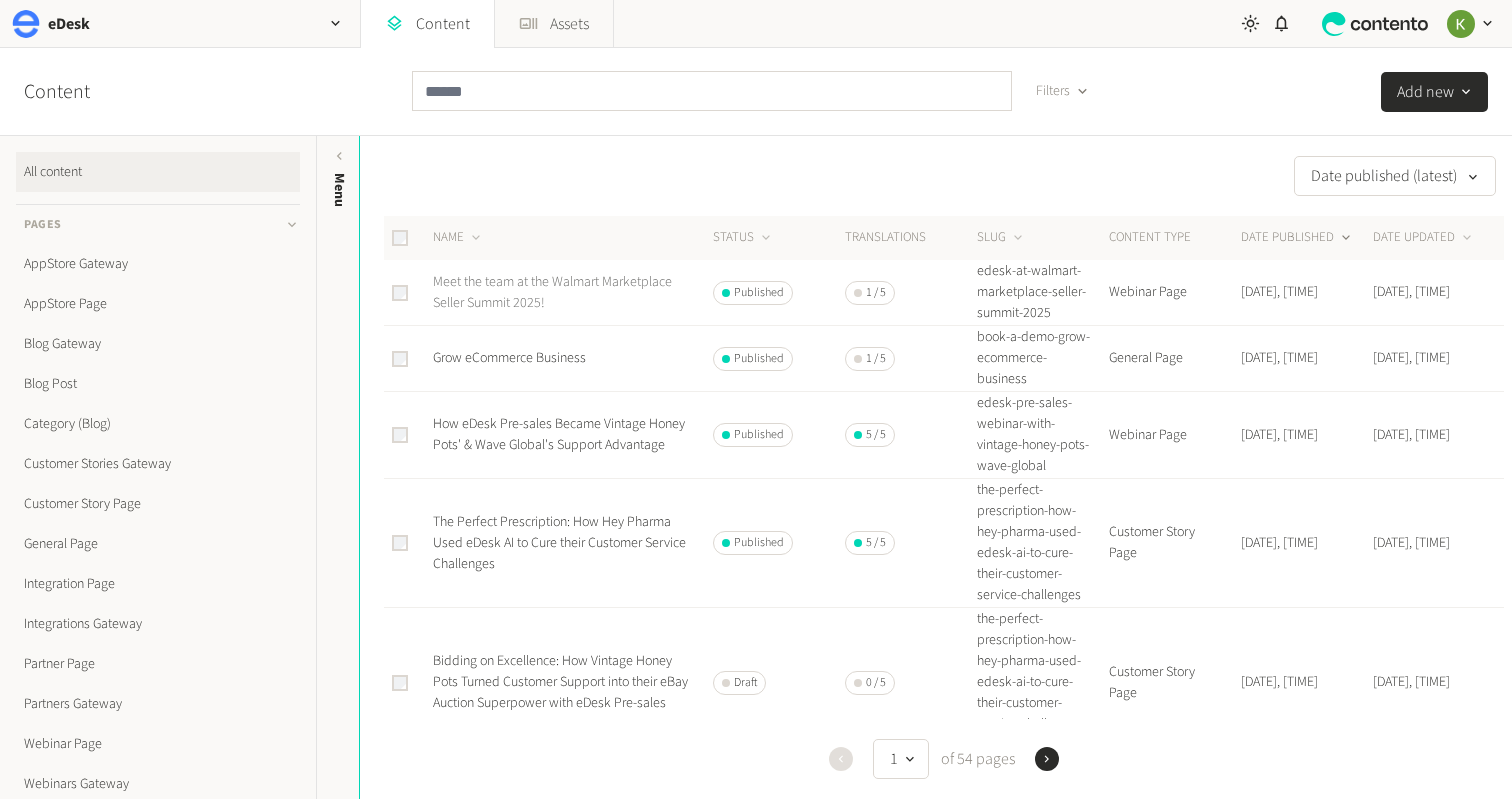 click on "Meet the team at the Walmart Marketplace Seller Summit 2025!" 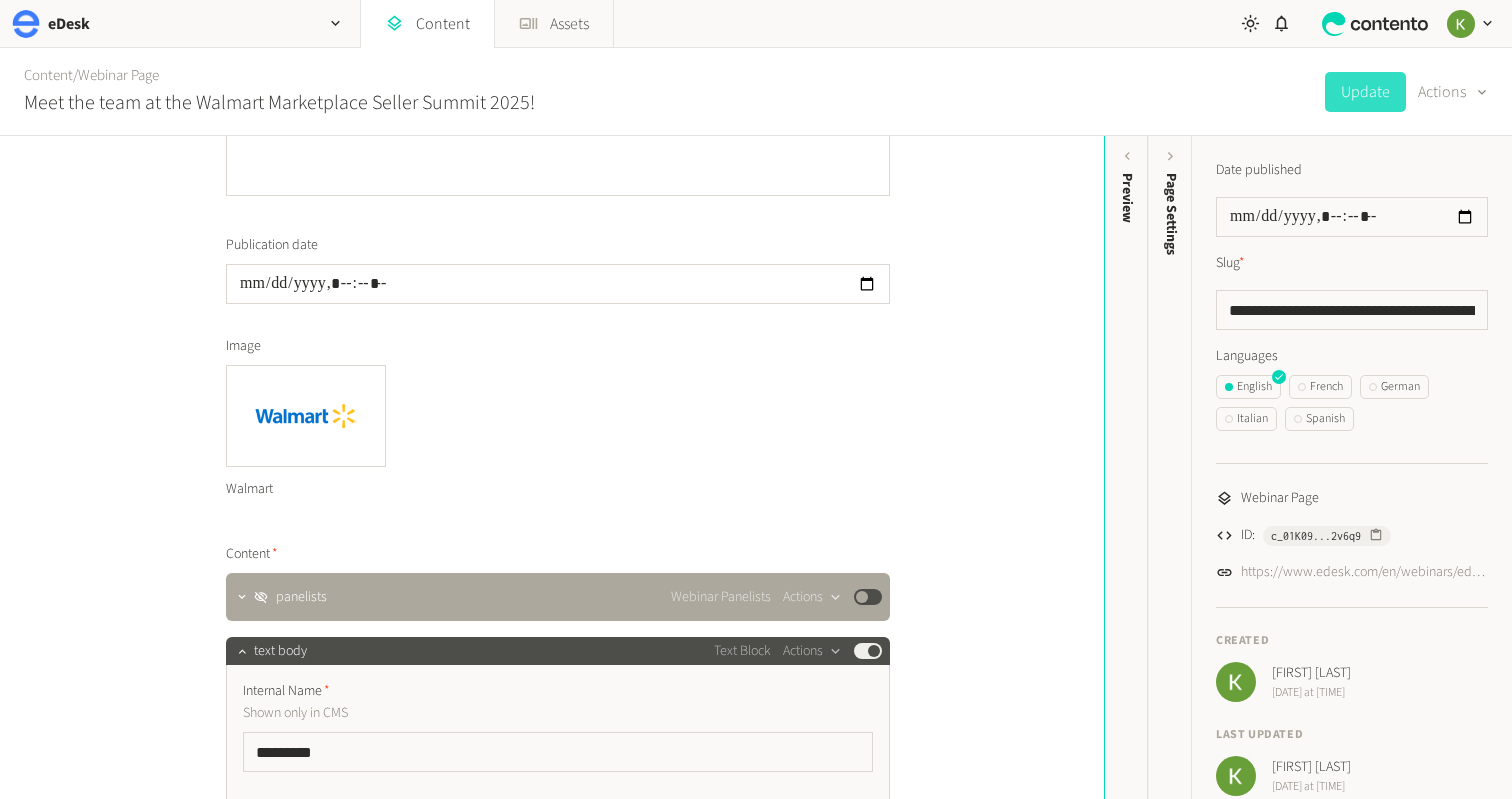 scroll, scrollTop: 326, scrollLeft: 0, axis: vertical 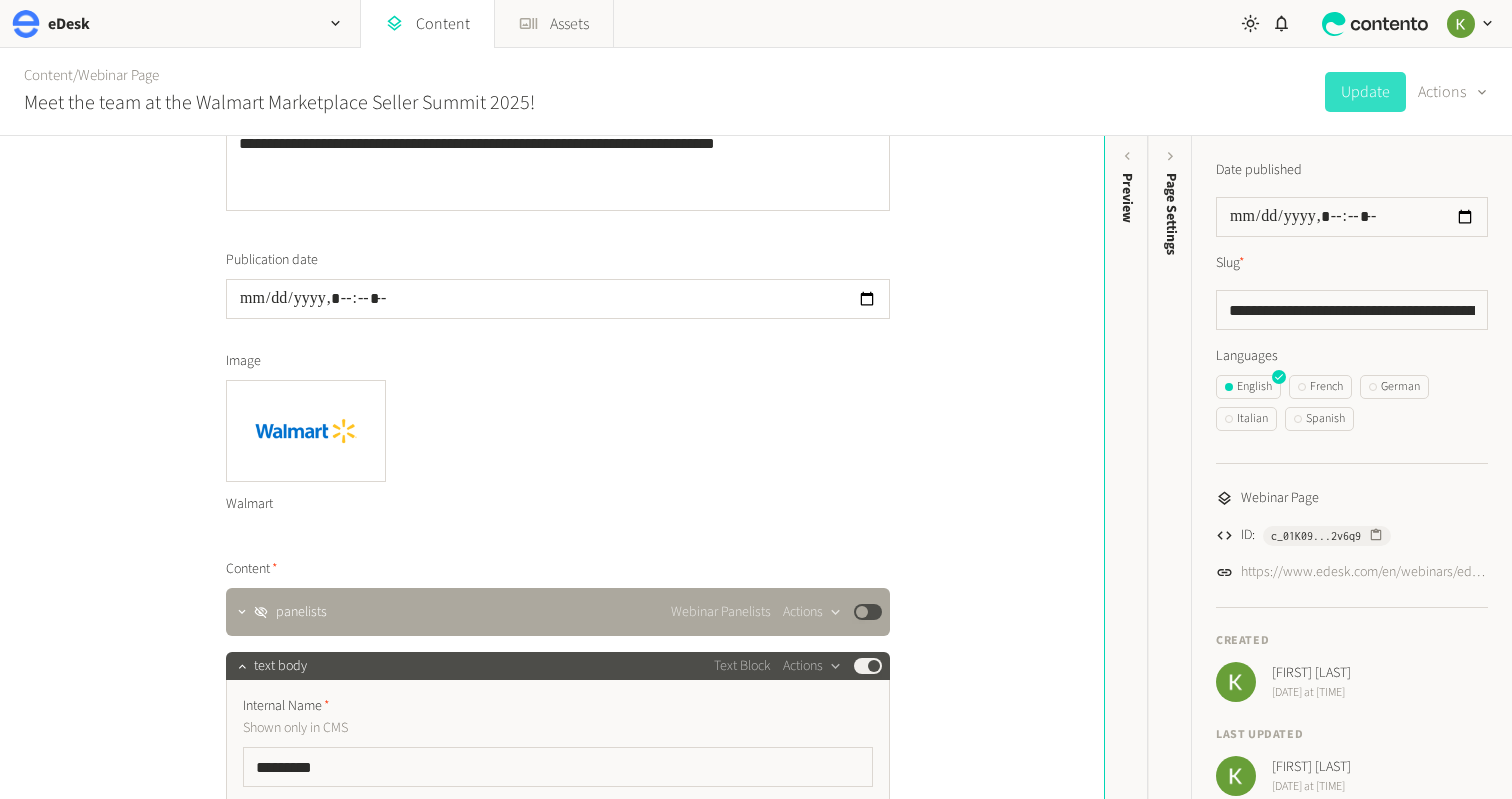 click on "Walmart" 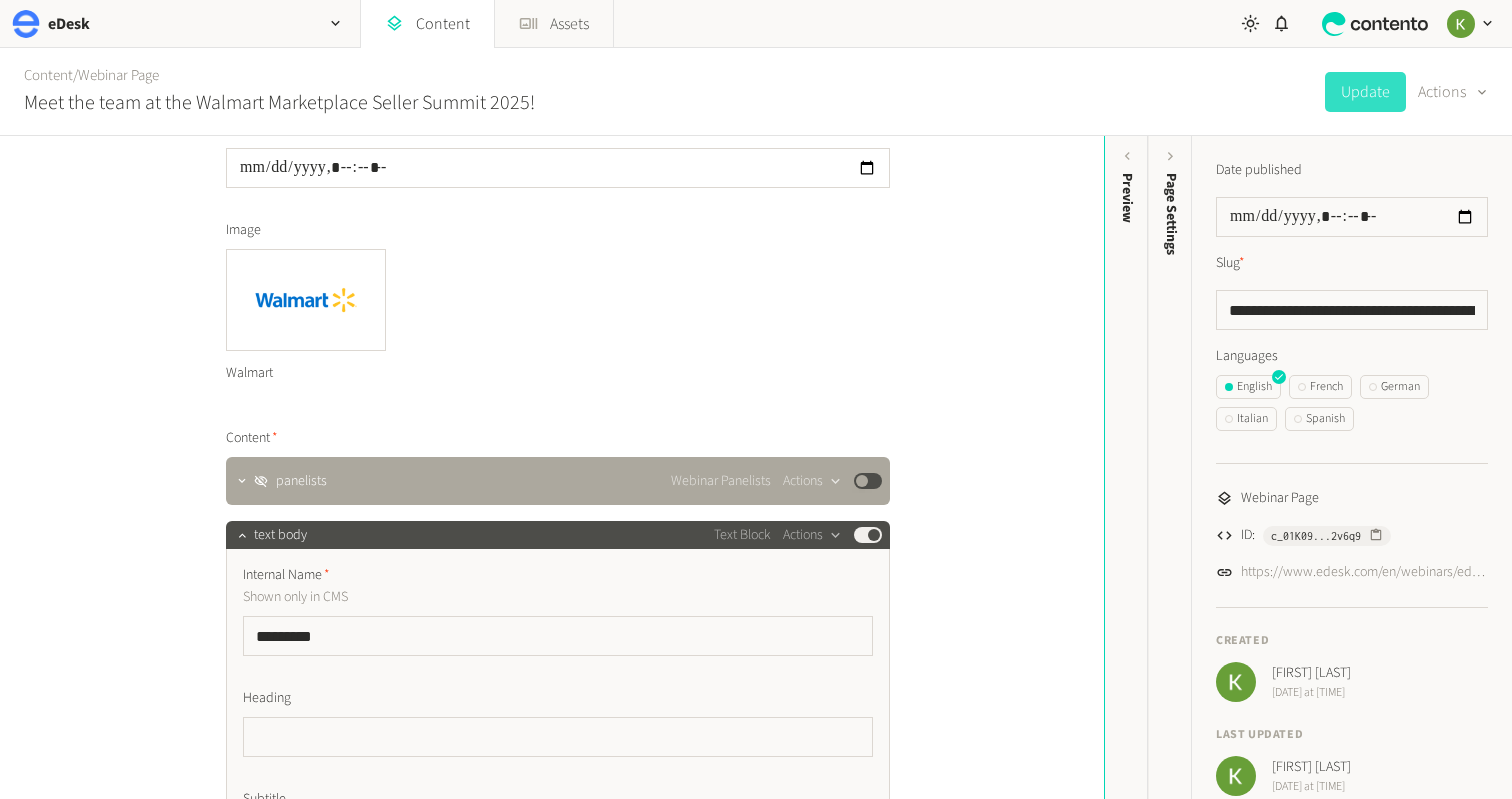 scroll, scrollTop: 470, scrollLeft: 0, axis: vertical 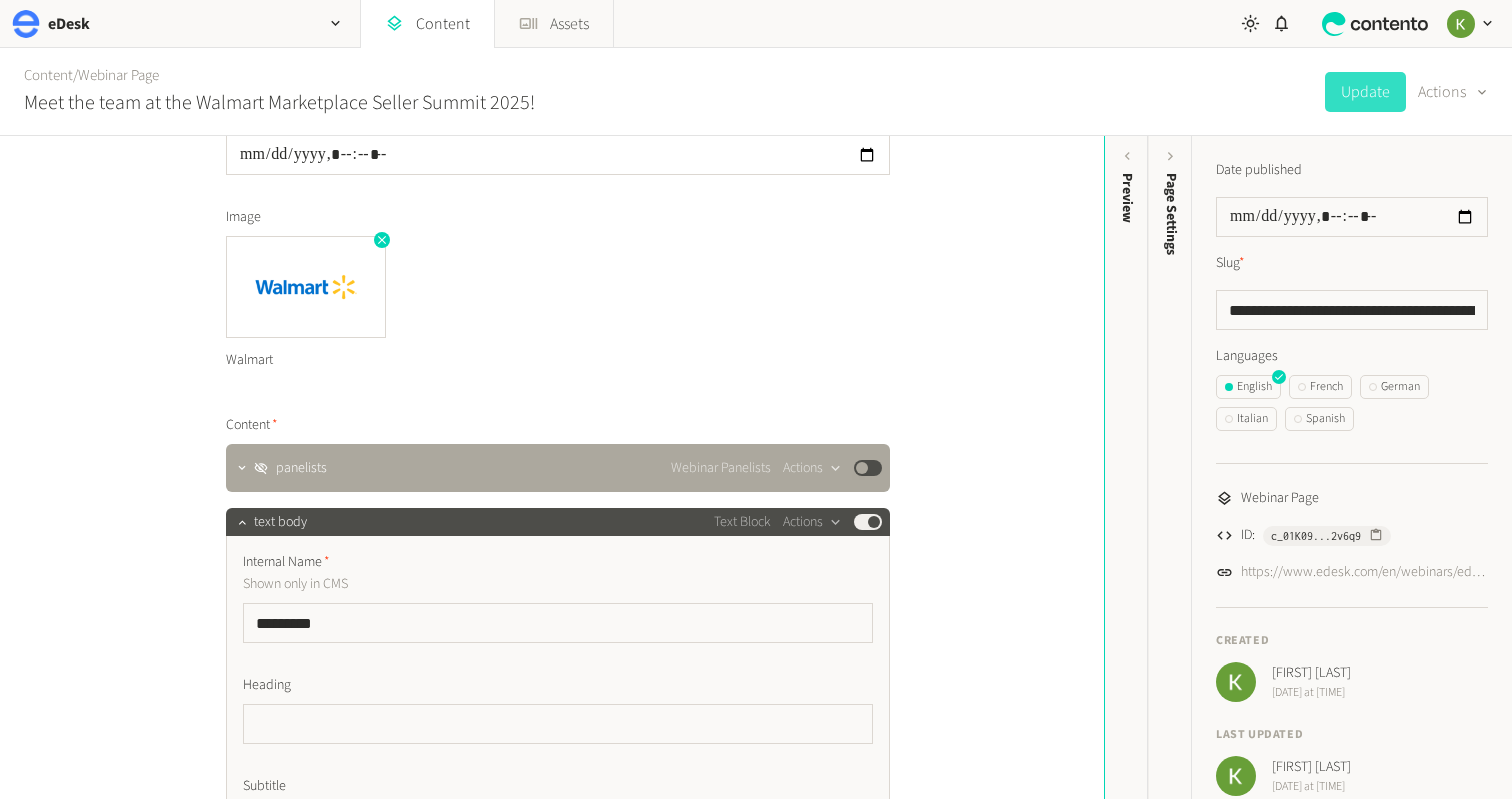drag, startPoint x: 381, startPoint y: 240, endPoint x: 368, endPoint y: 244, distance: 13.601471 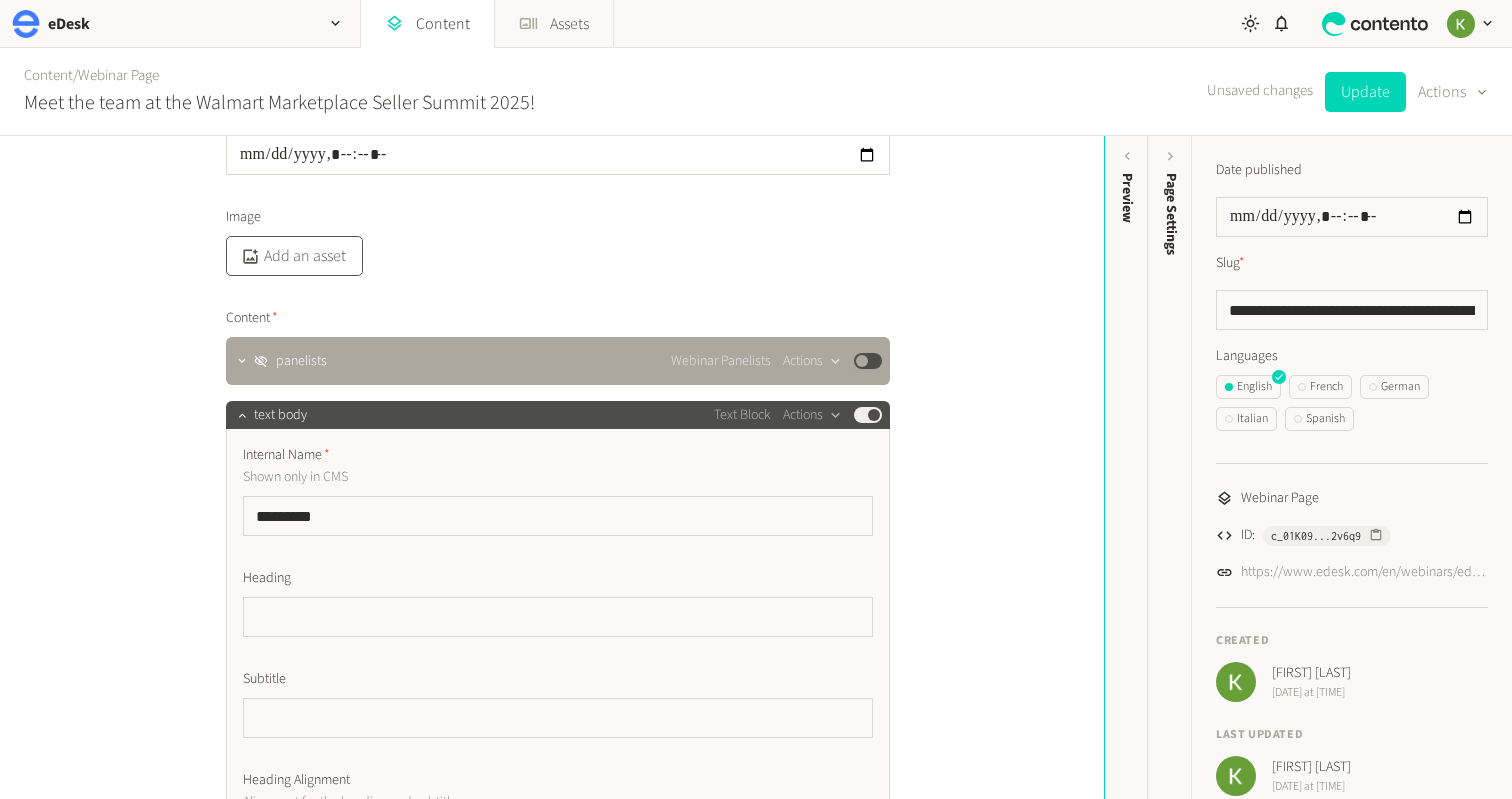 click on "Add an asset" 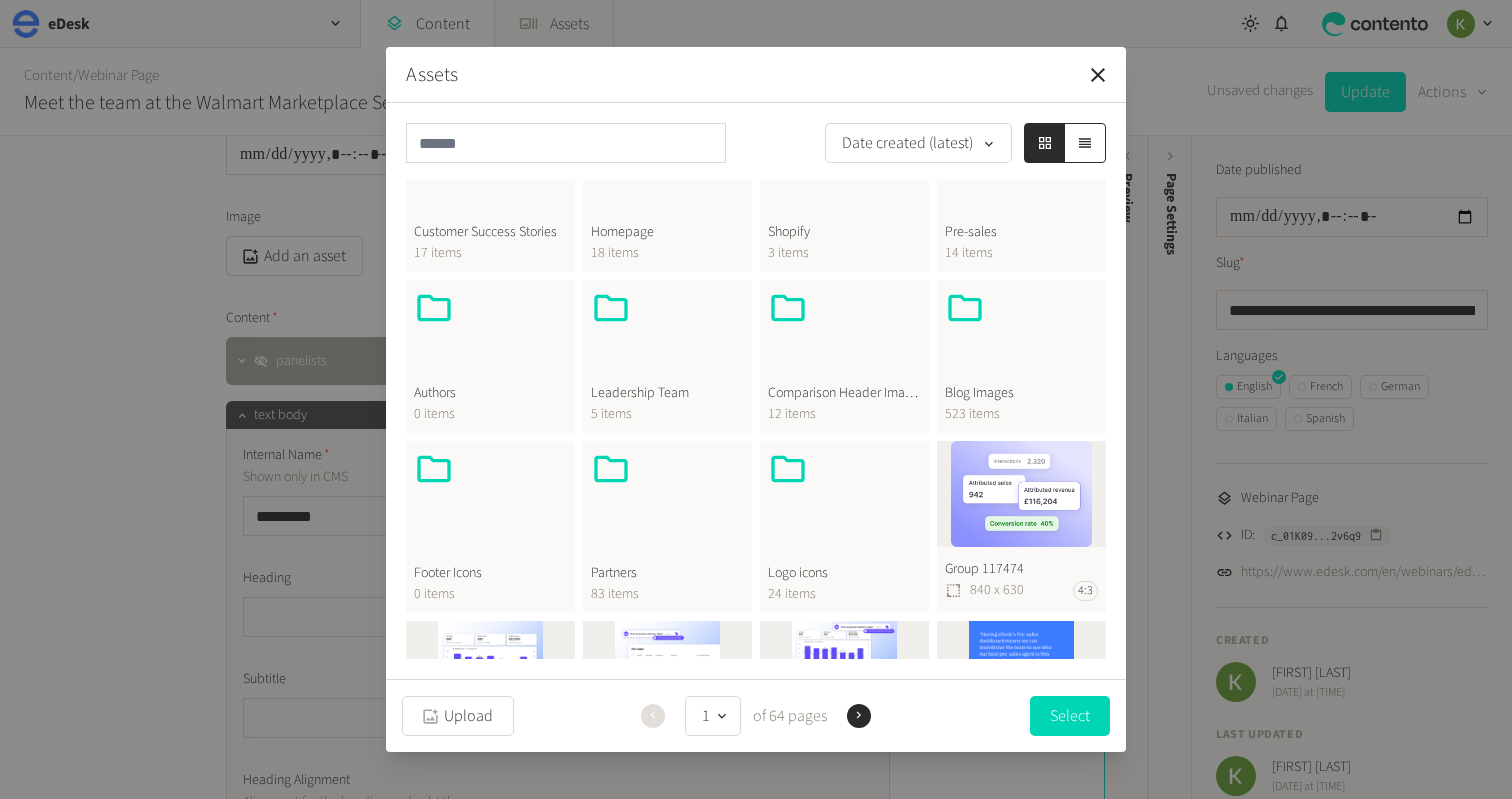 scroll, scrollTop: 480, scrollLeft: 0, axis: vertical 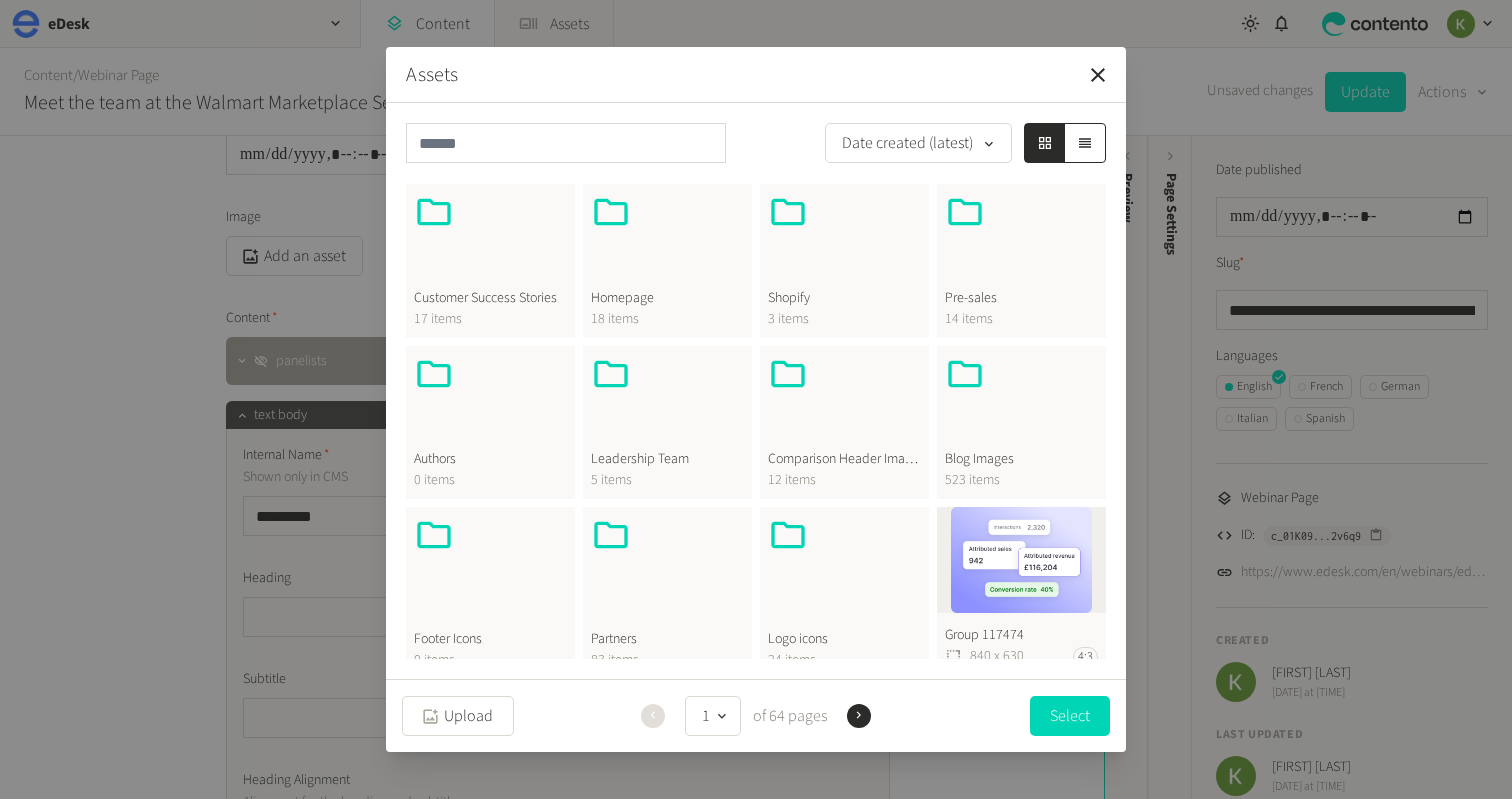 click at bounding box center (1021, 402) 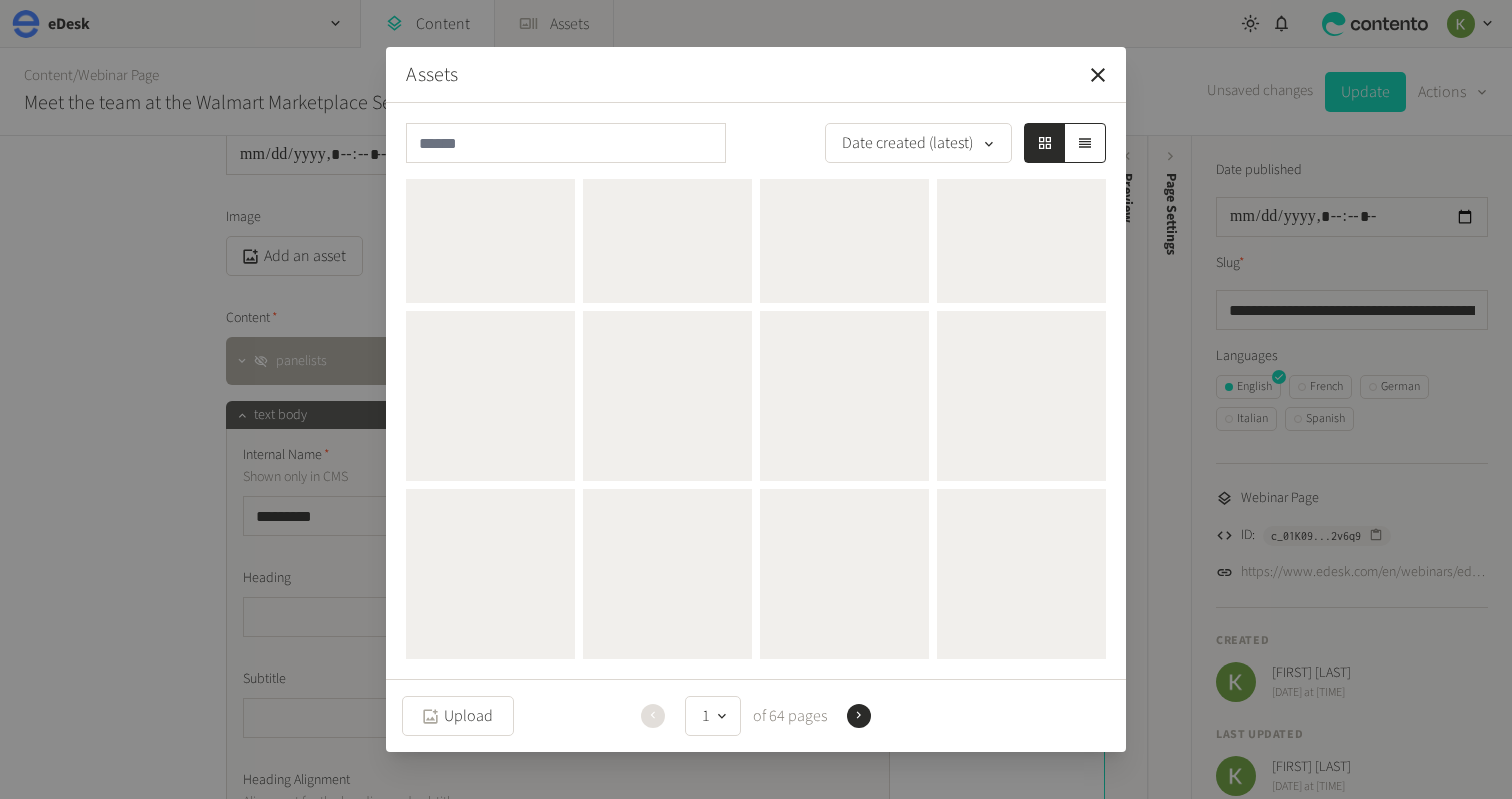 scroll, scrollTop: 0, scrollLeft: 0, axis: both 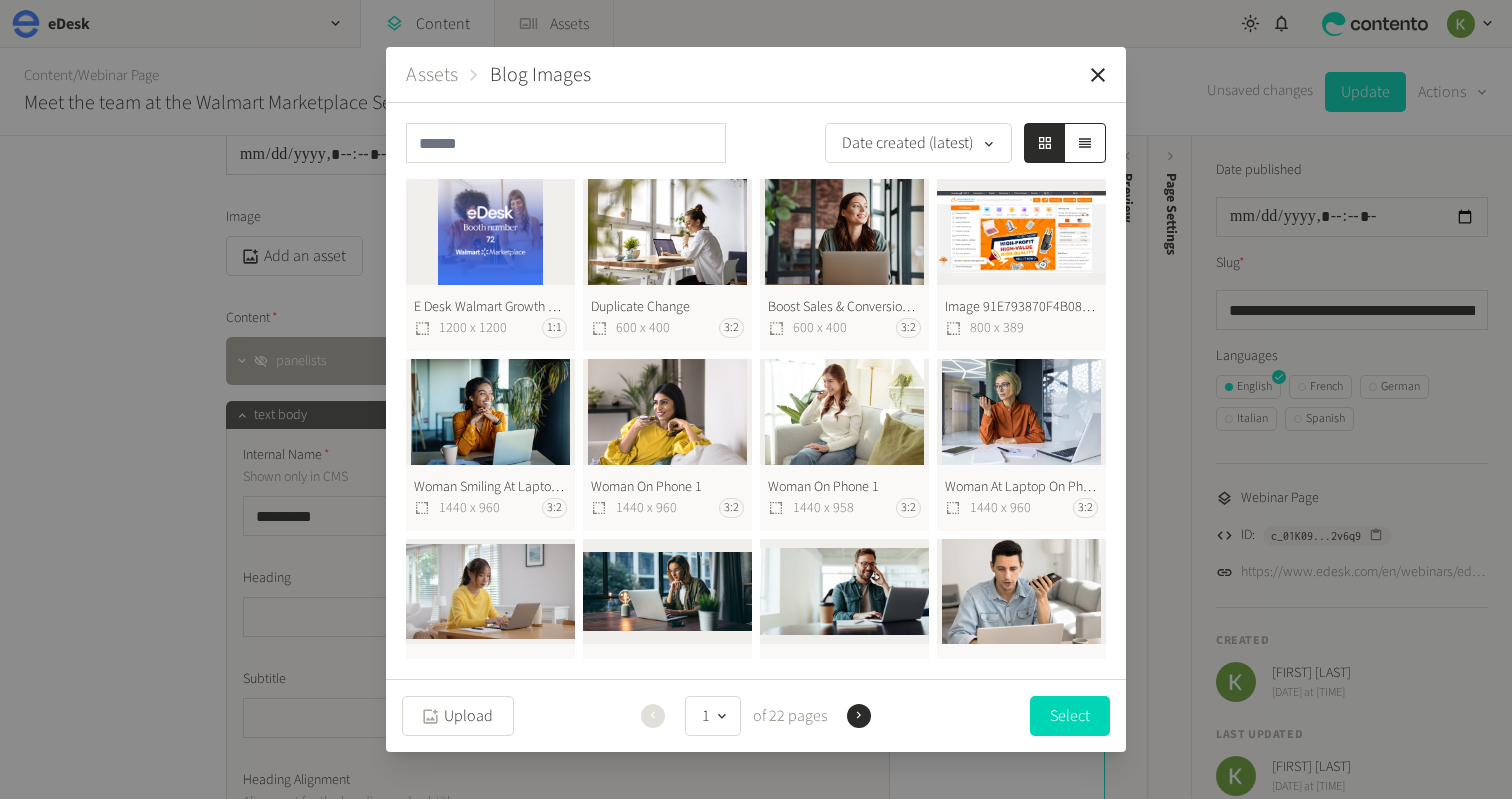 click on "E Desk Walmart Growth 2025 Website 1200 x 1200 1:1" 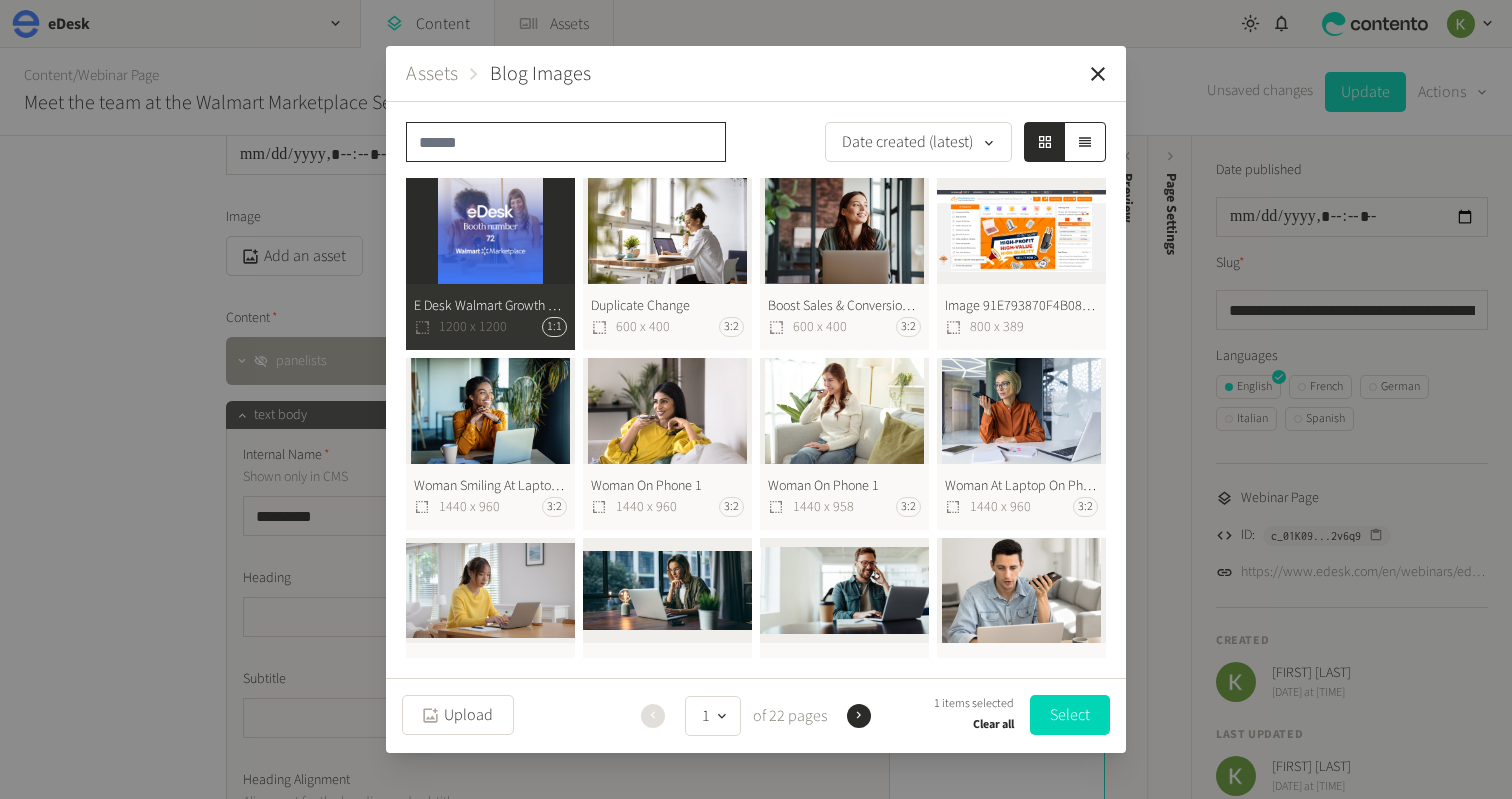 click at bounding box center (566, 142) 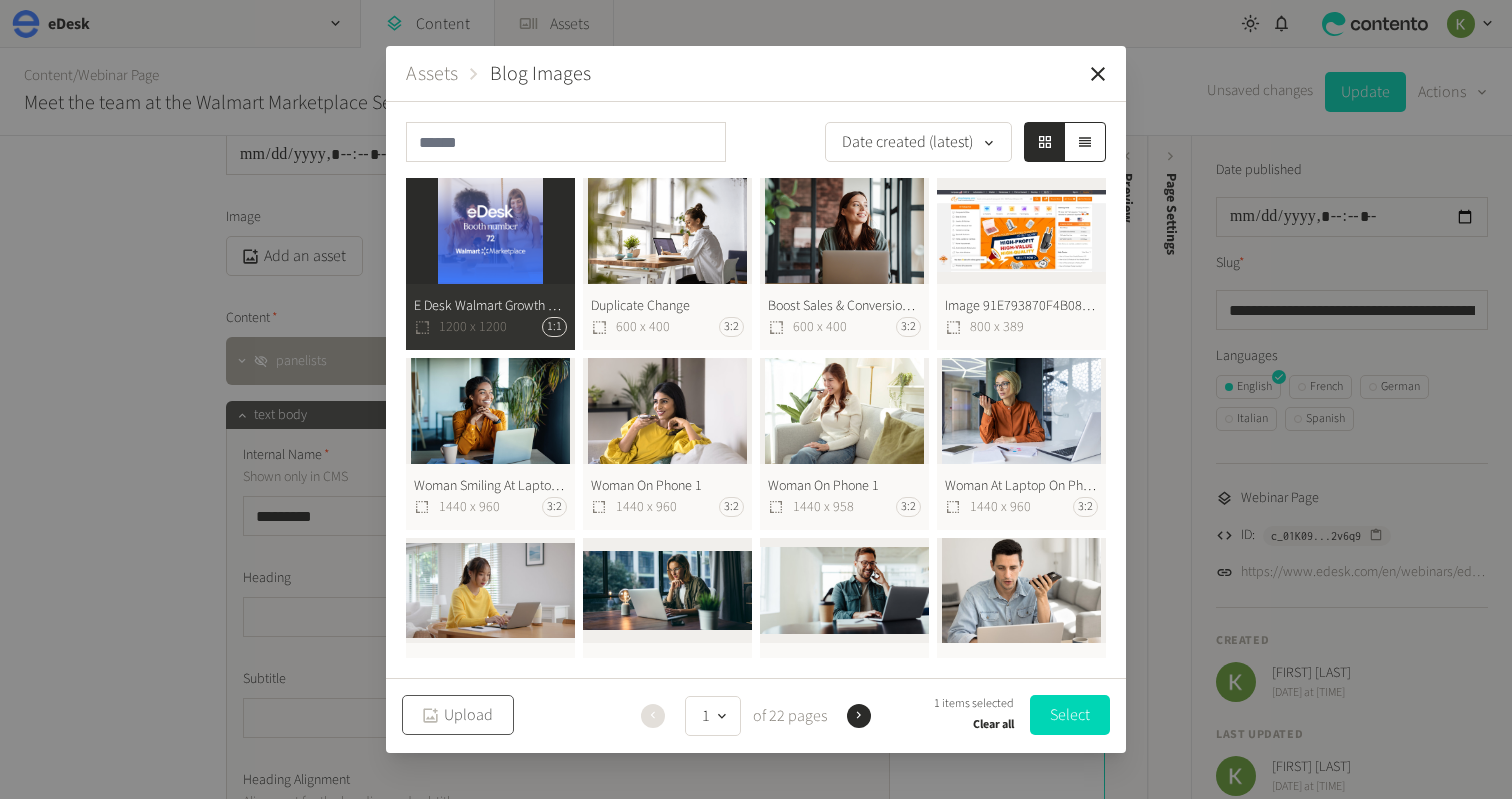 click on "Upload" at bounding box center [458, 715] 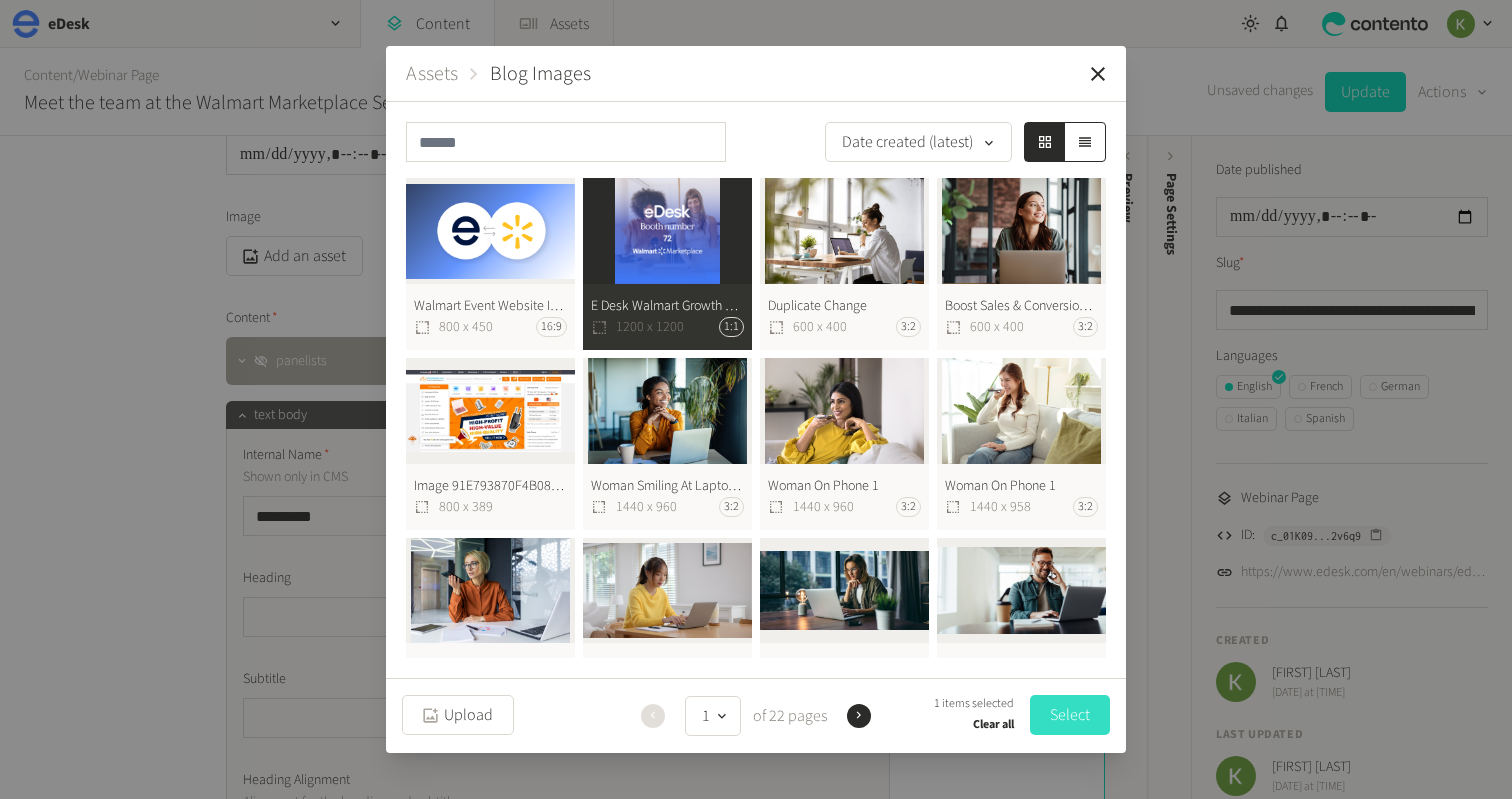 click on "Select" at bounding box center [1070, 715] 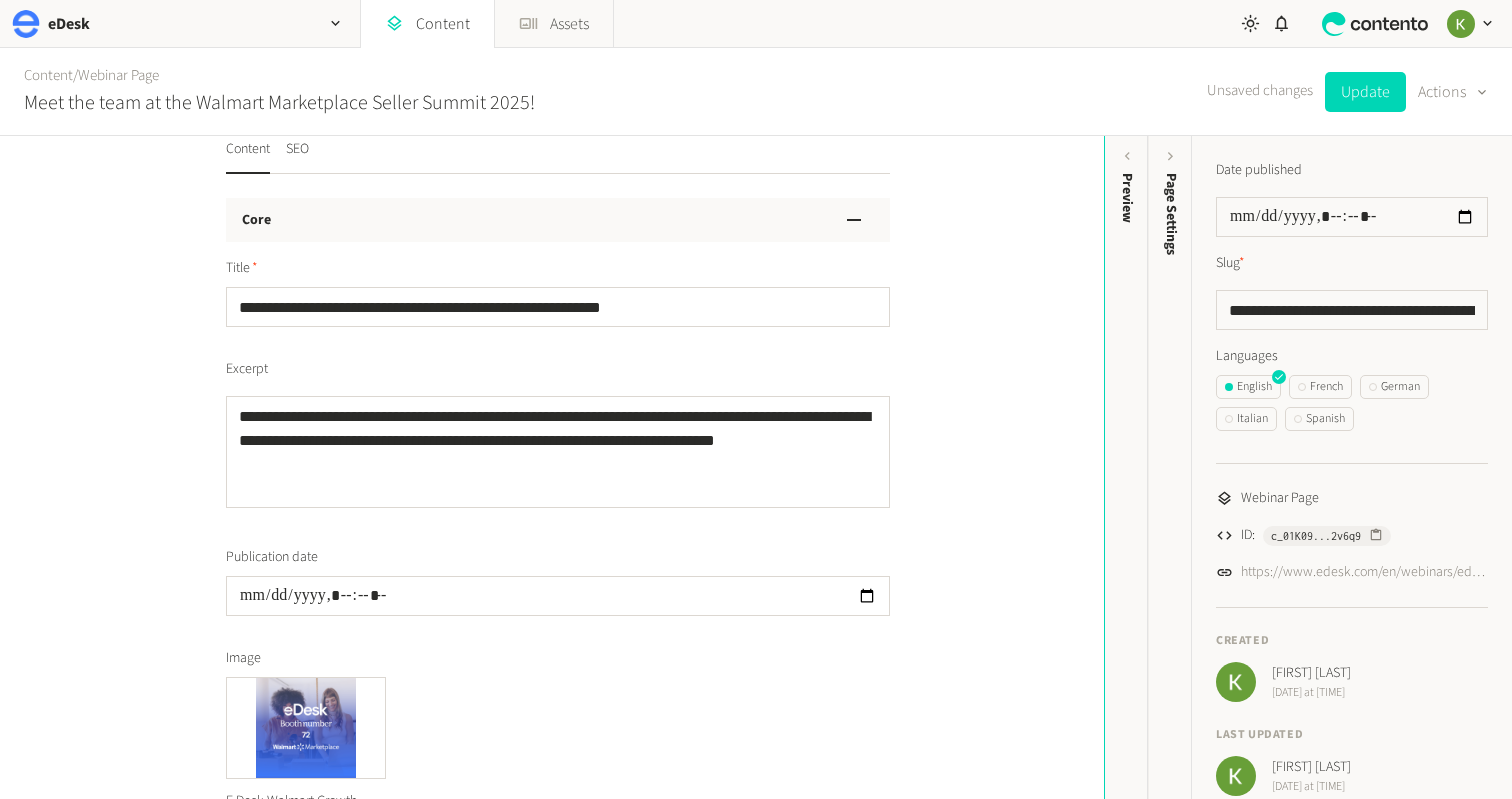 scroll, scrollTop: 0, scrollLeft: 0, axis: both 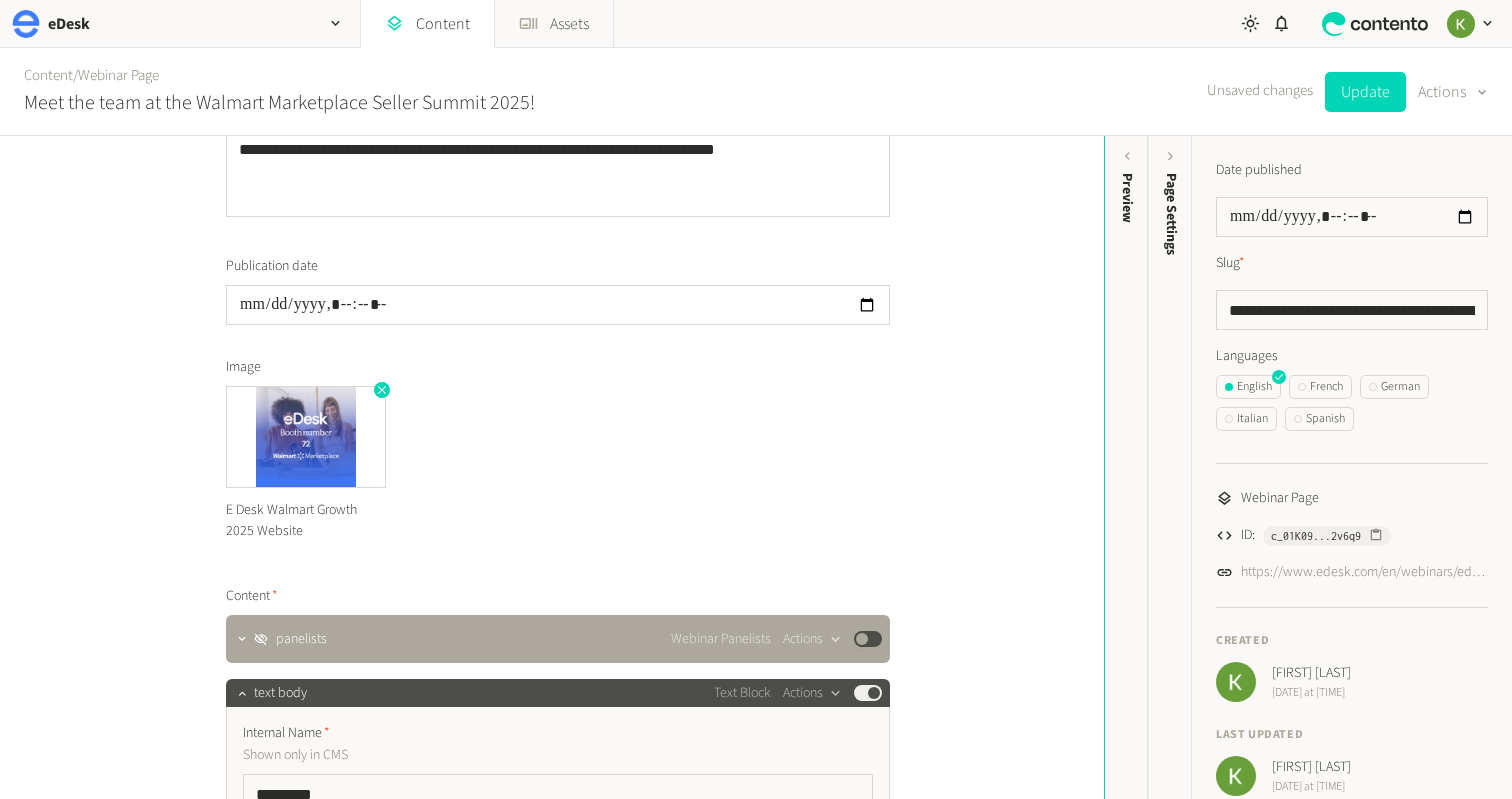 click 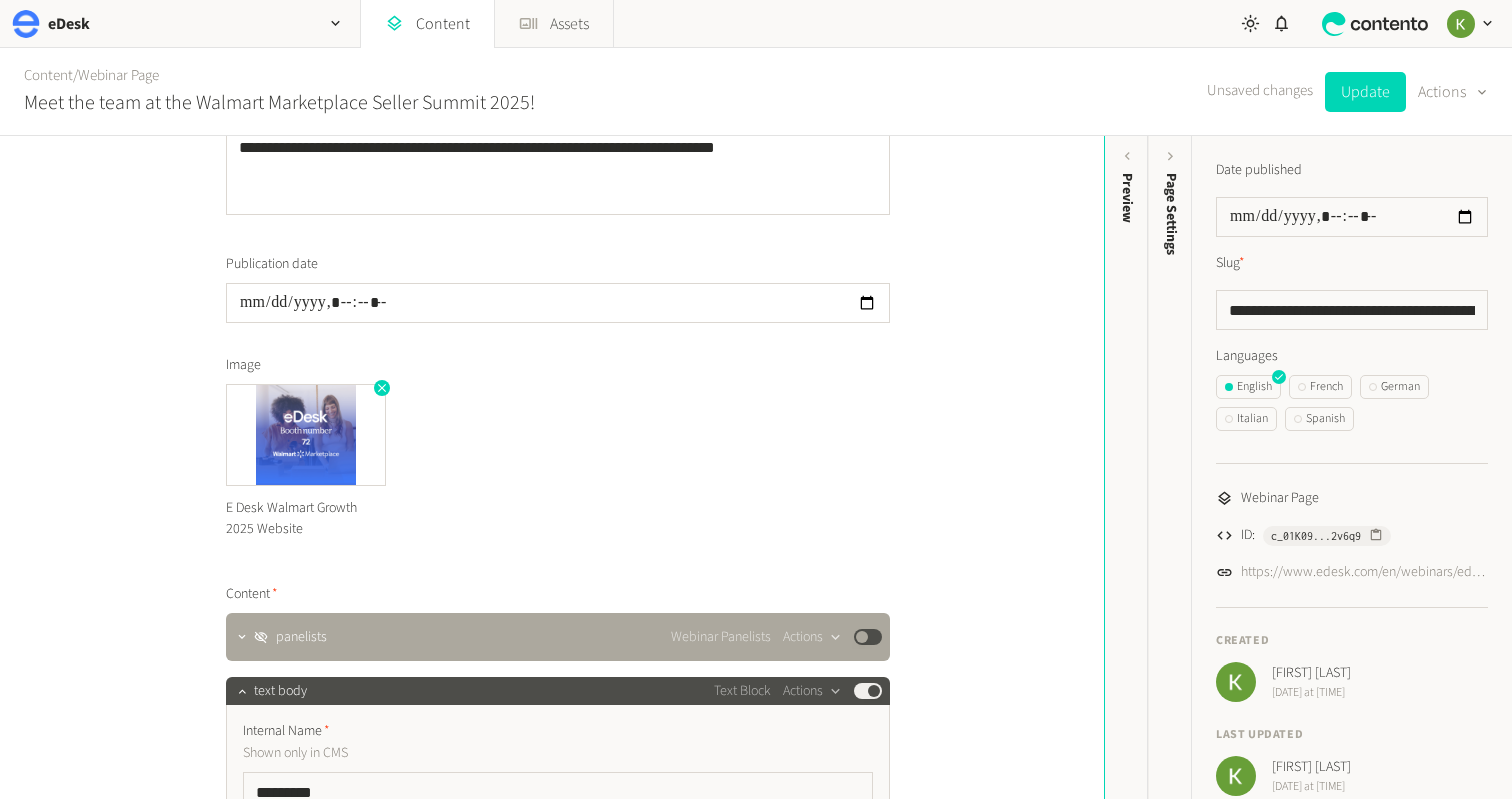 click on "E Desk Walmart Growth 2025 Website" 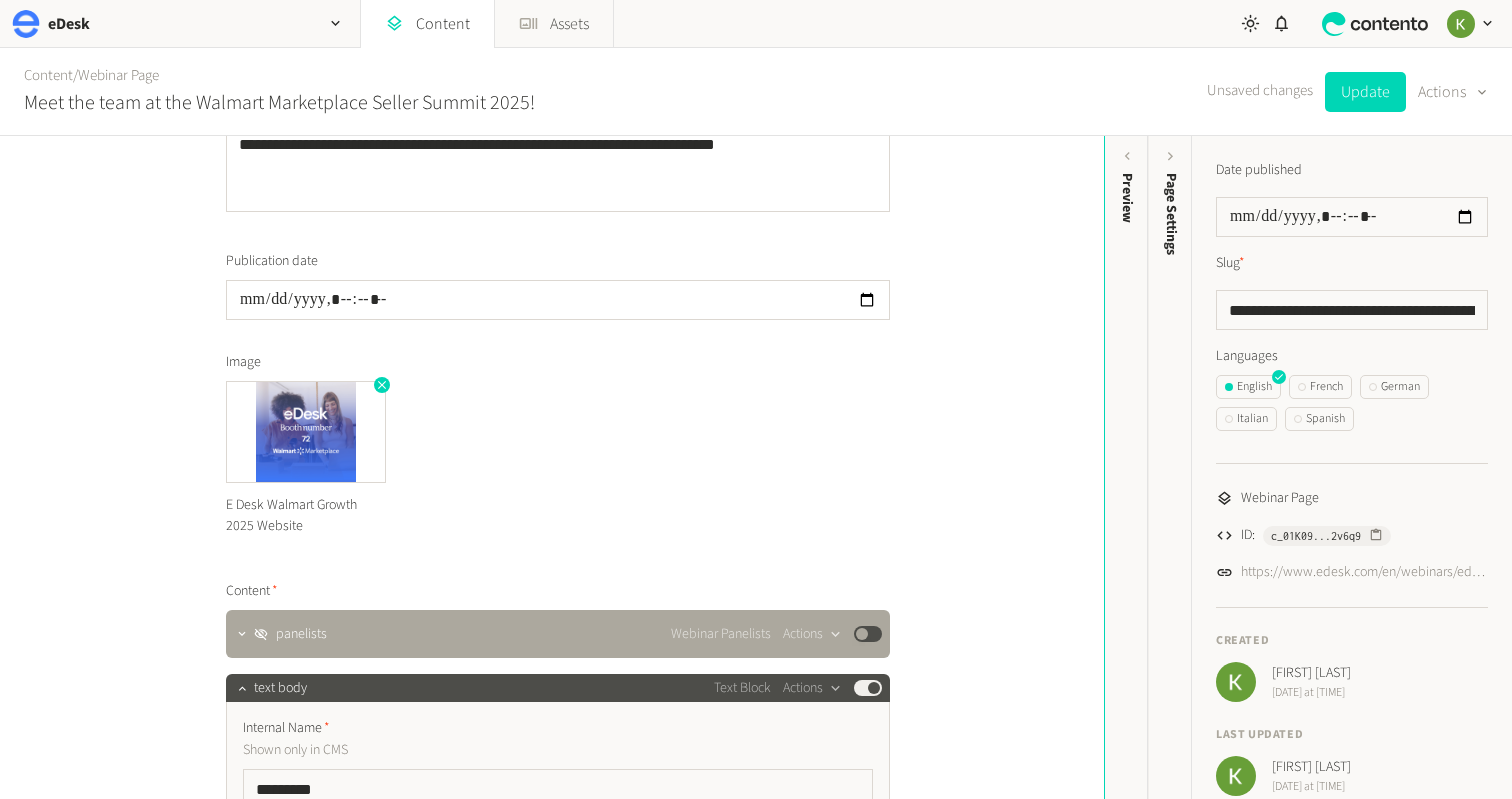drag, startPoint x: 382, startPoint y: 384, endPoint x: 367, endPoint y: 388, distance: 15.524175 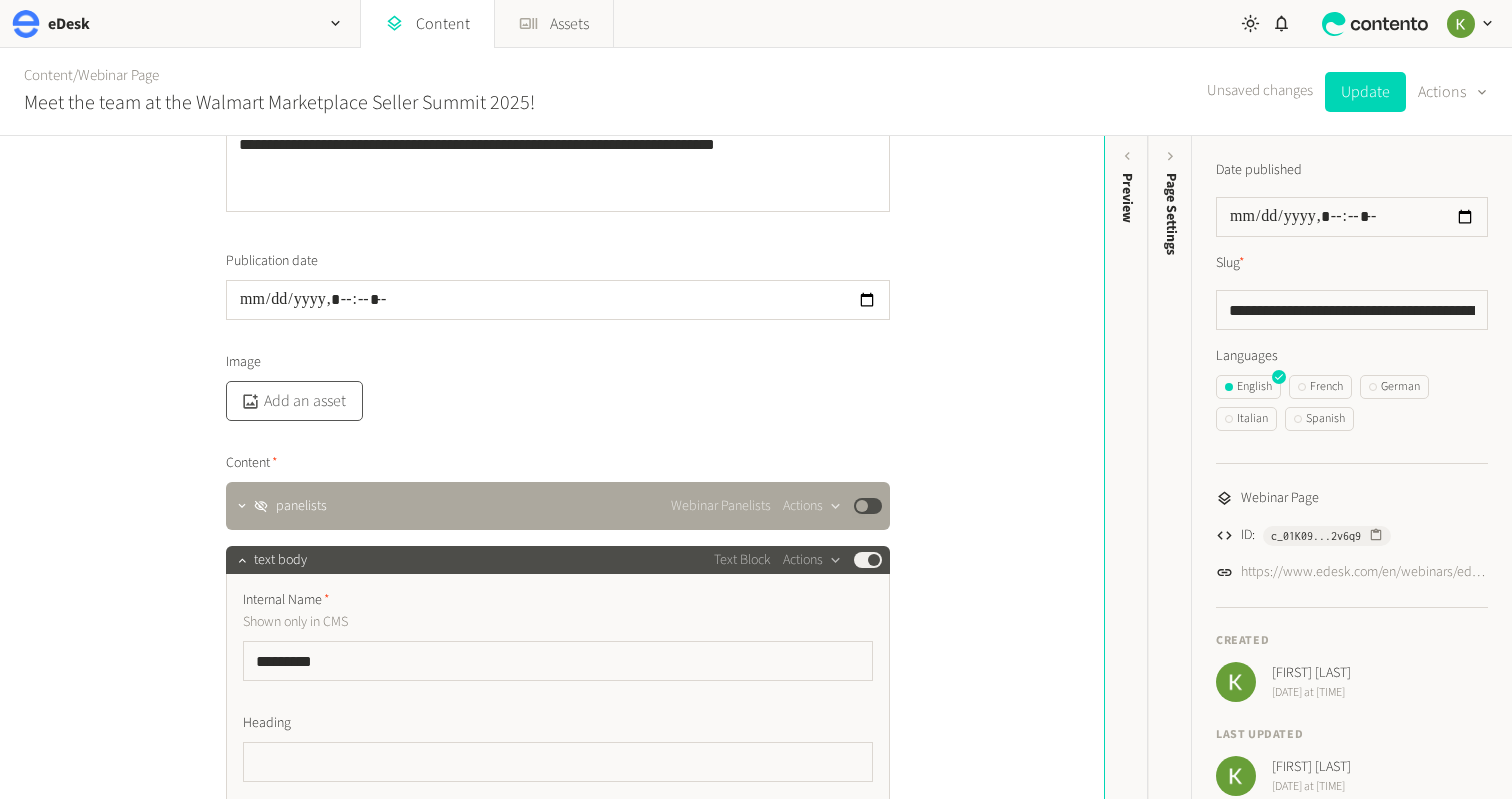 click on "Add an asset" 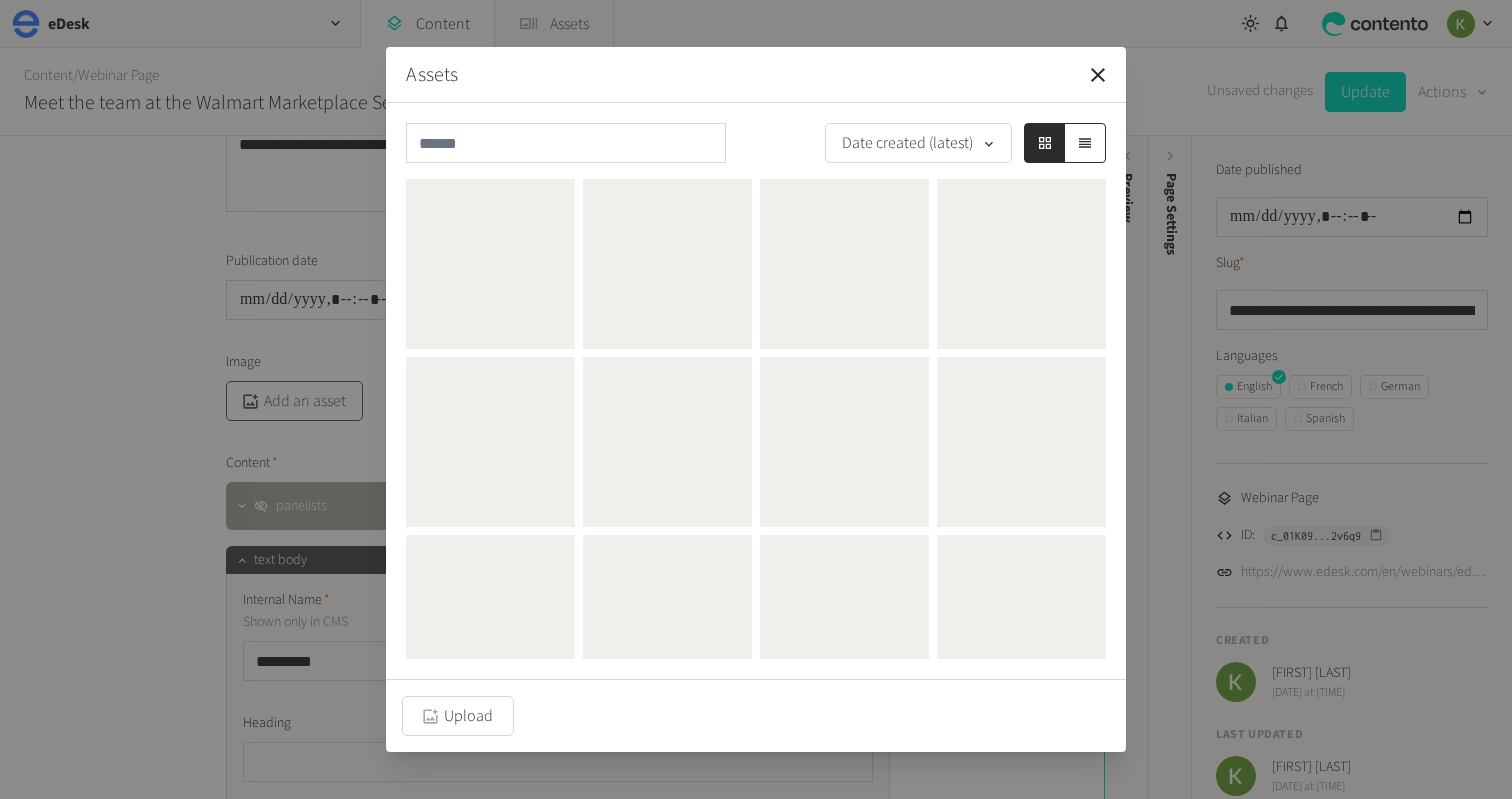 scroll, scrollTop: 335, scrollLeft: 0, axis: vertical 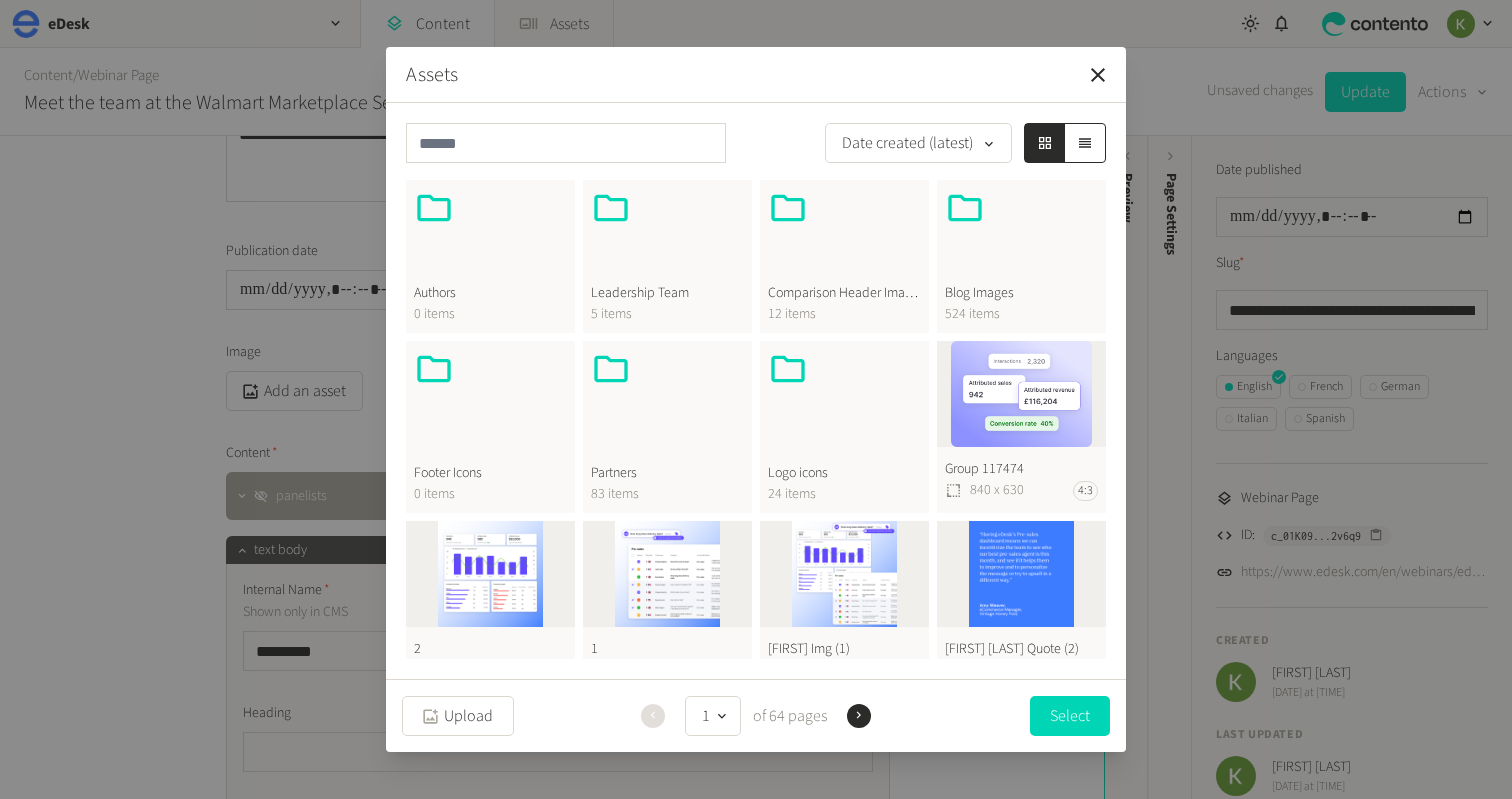 click at bounding box center [1021, 236] 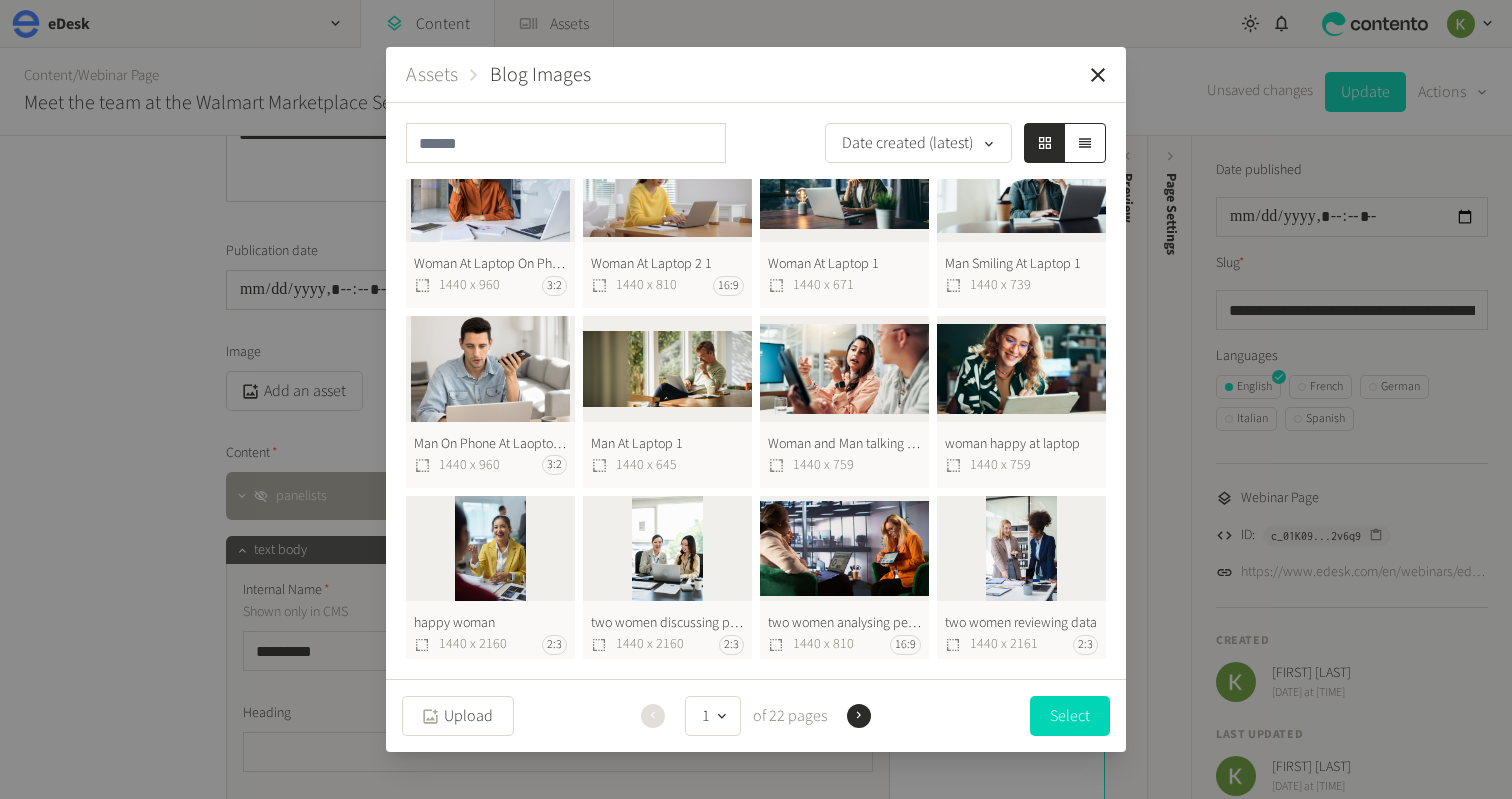 scroll, scrollTop: 0, scrollLeft: 0, axis: both 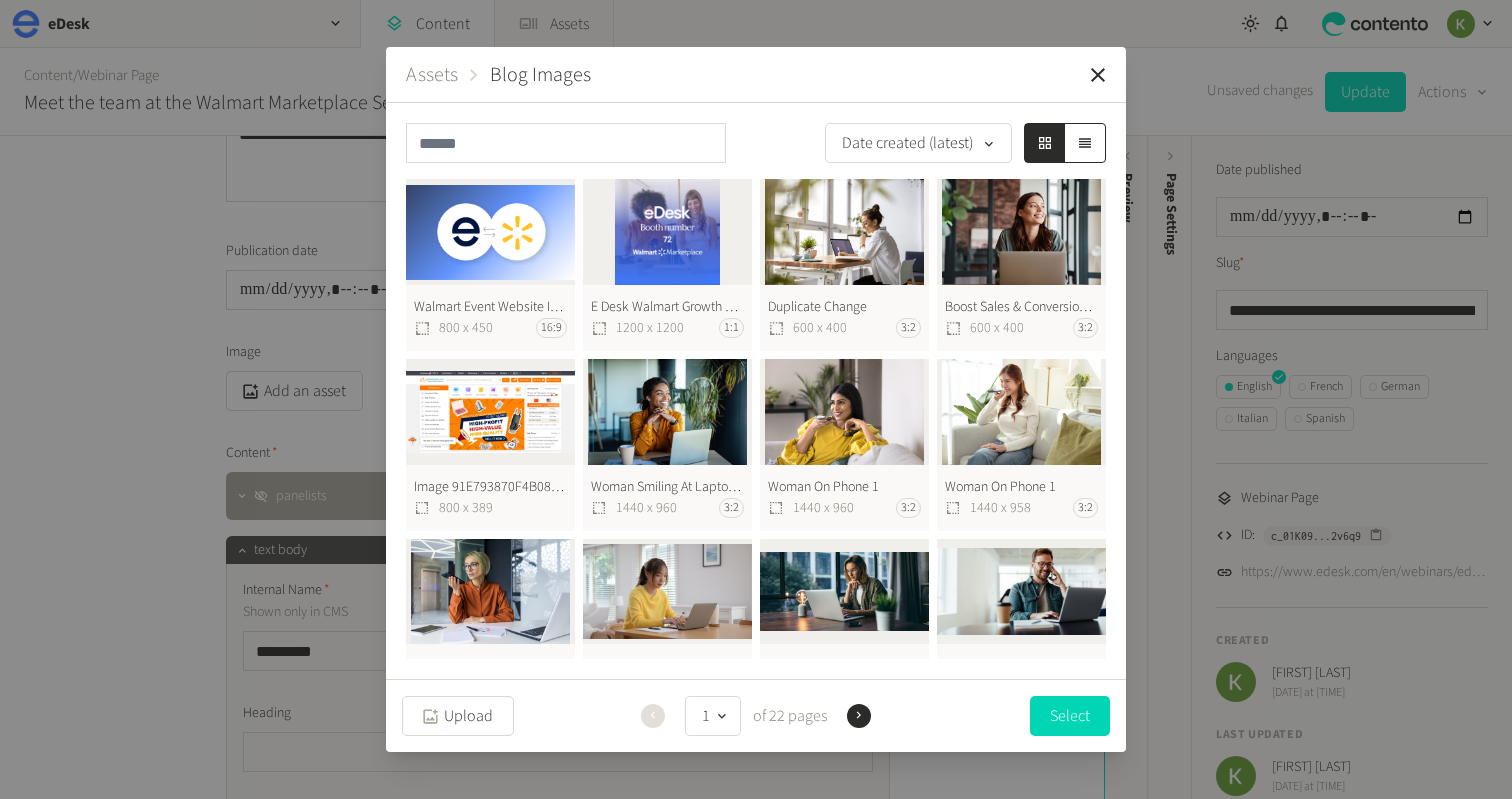 click on "Walmart Event Website Image (1)  800 x 450 16:9" 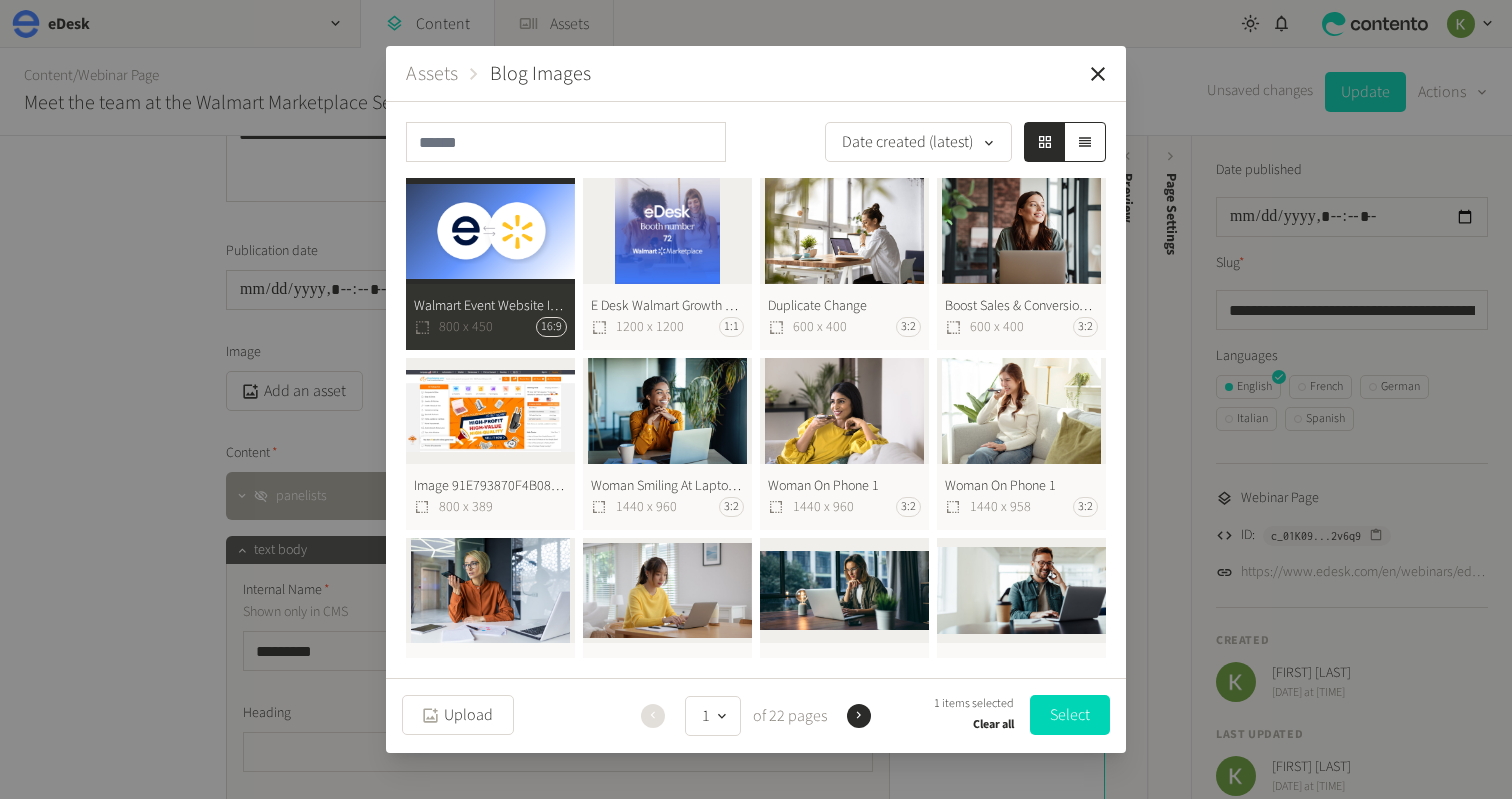 drag, startPoint x: 1058, startPoint y: 711, endPoint x: 1041, endPoint y: 706, distance: 17.720045 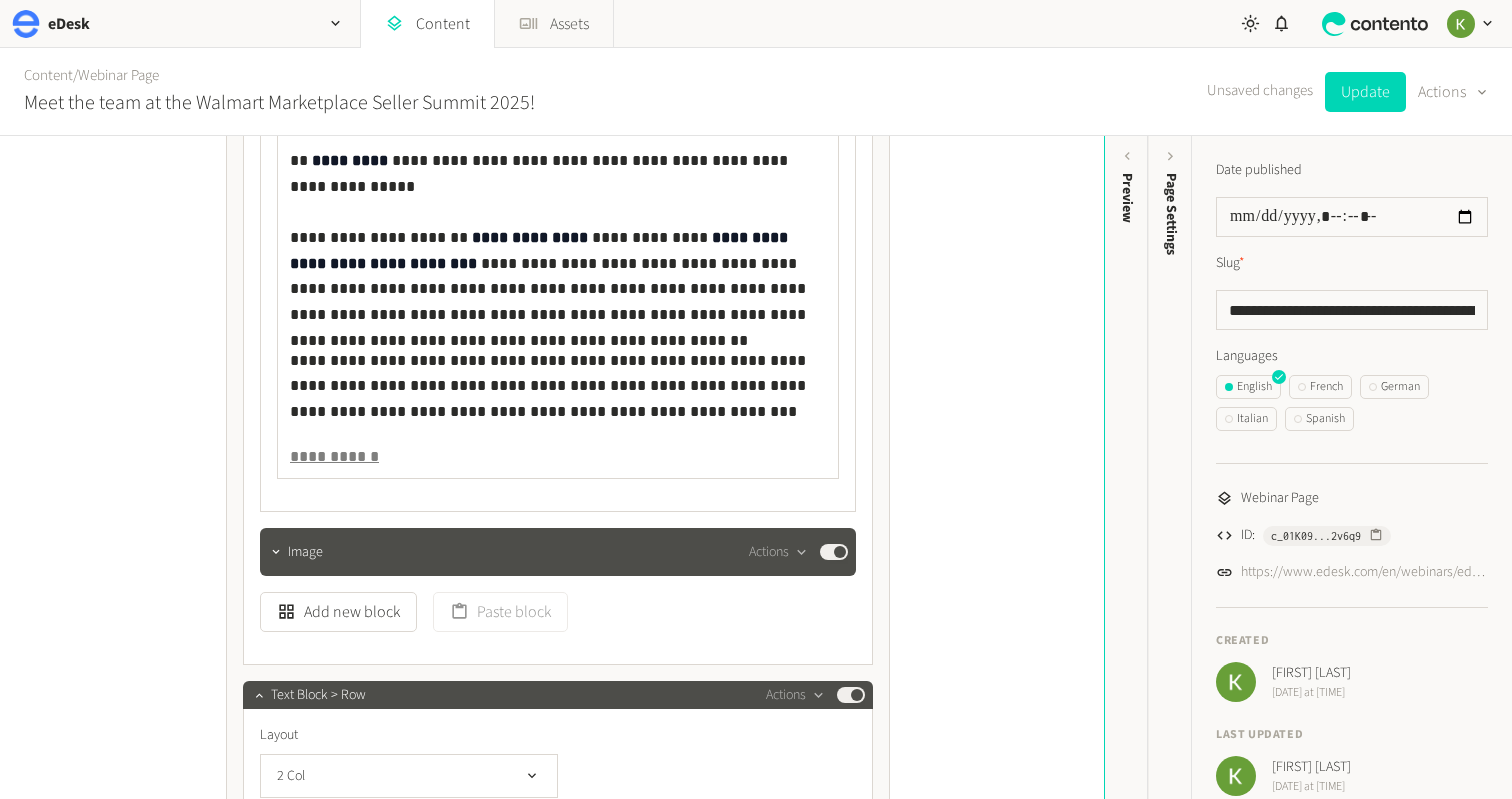 scroll, scrollTop: 1800, scrollLeft: 0, axis: vertical 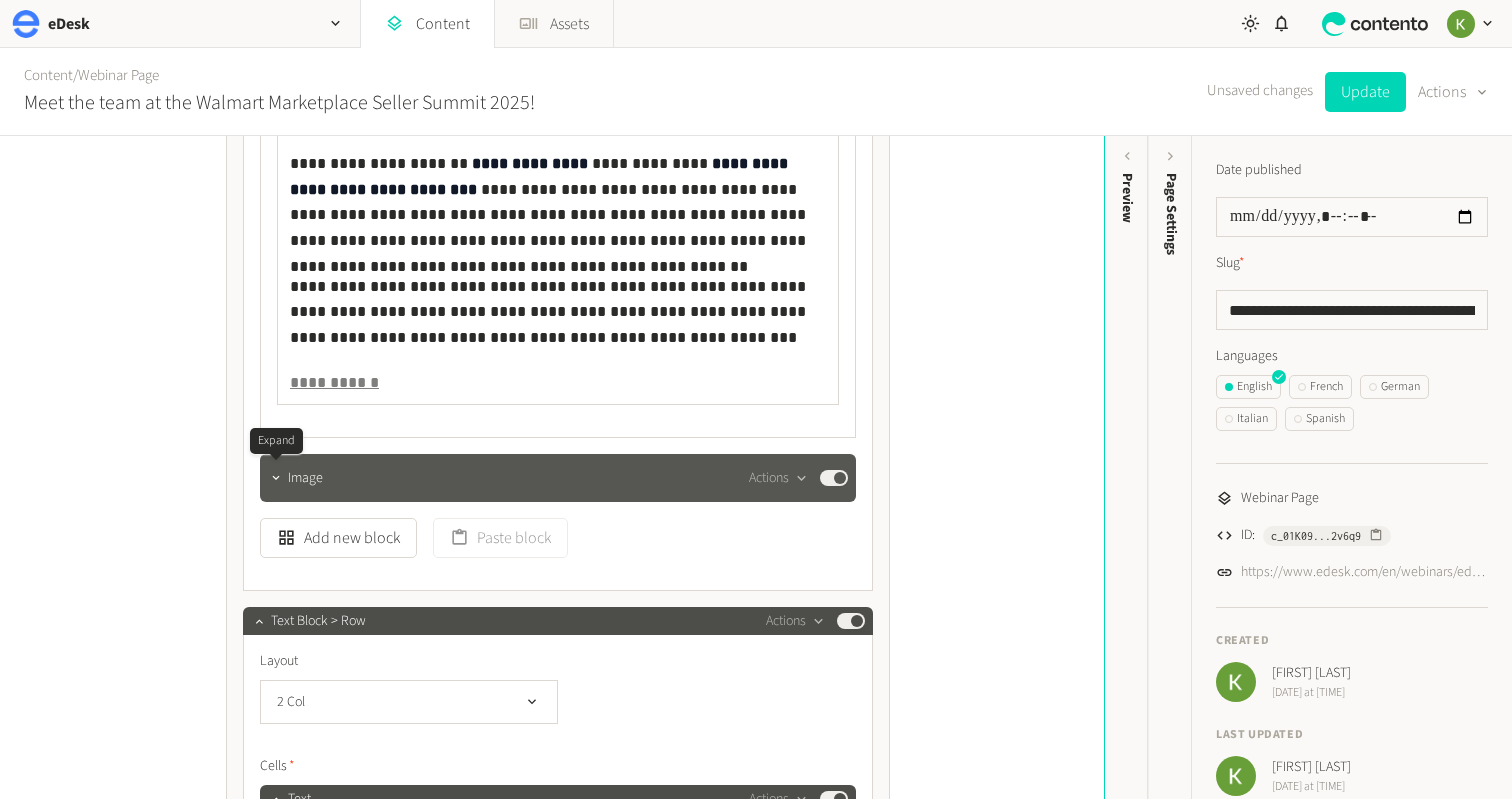 click 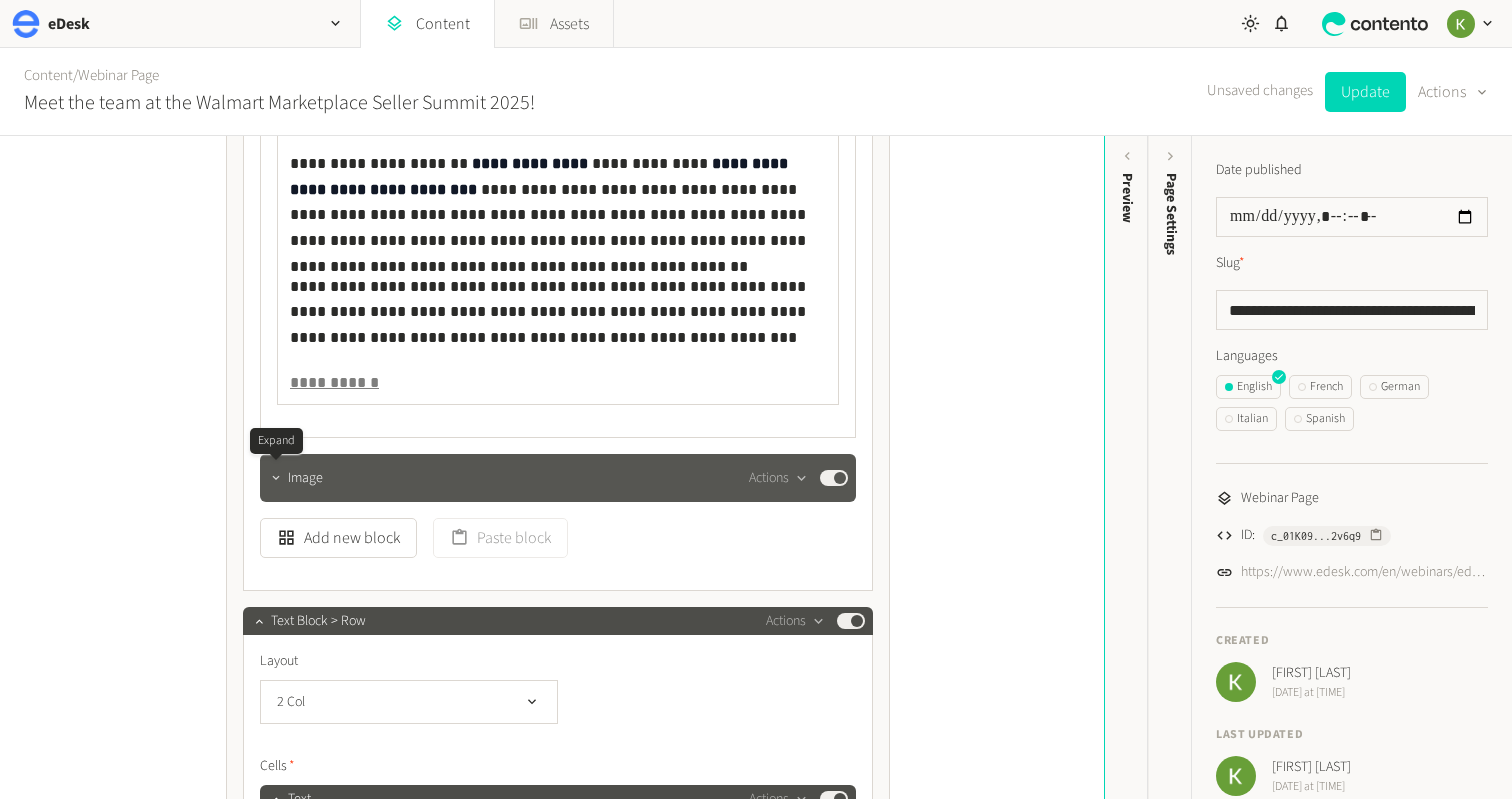click 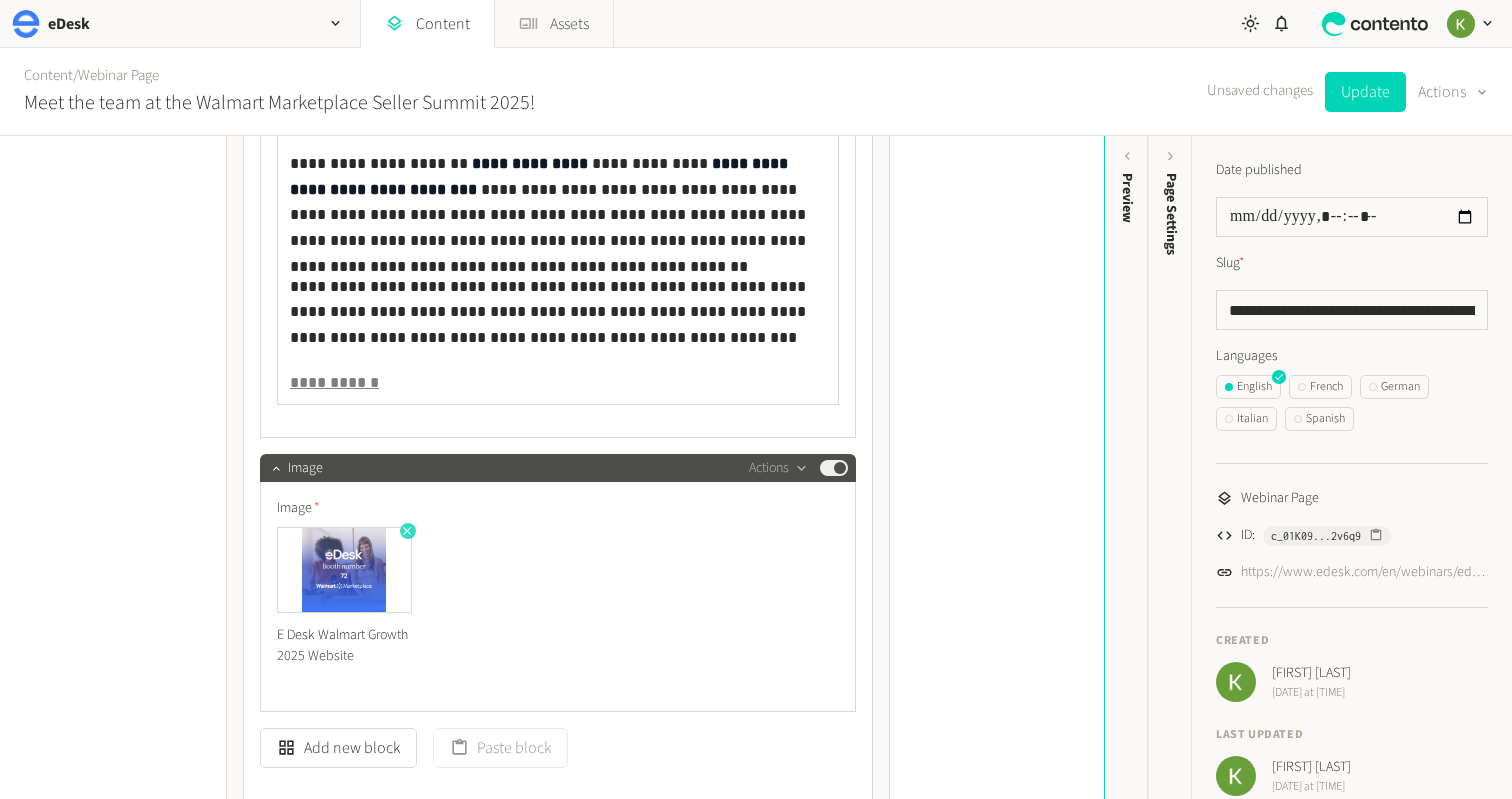 click 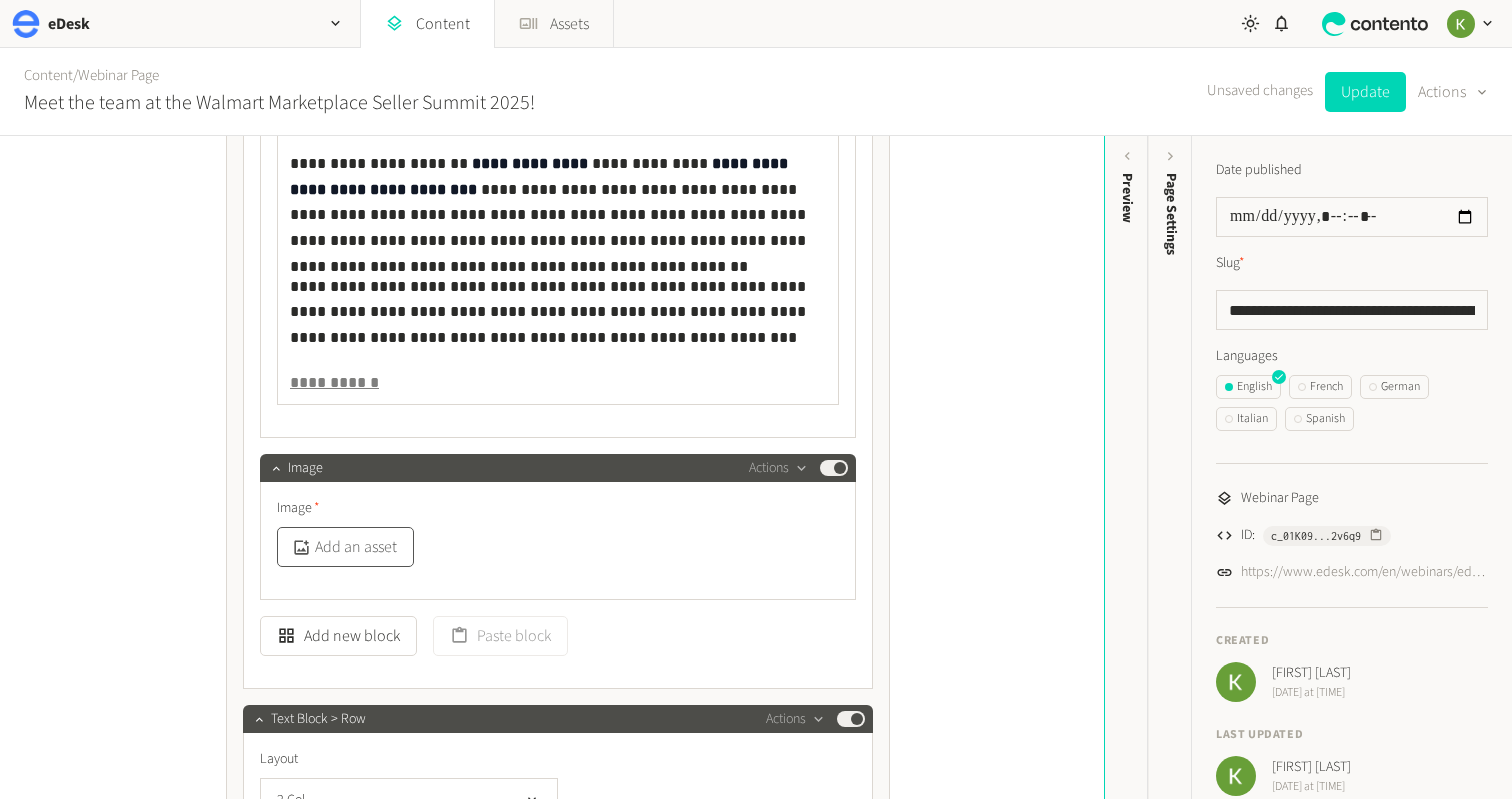 click on "Add an asset" 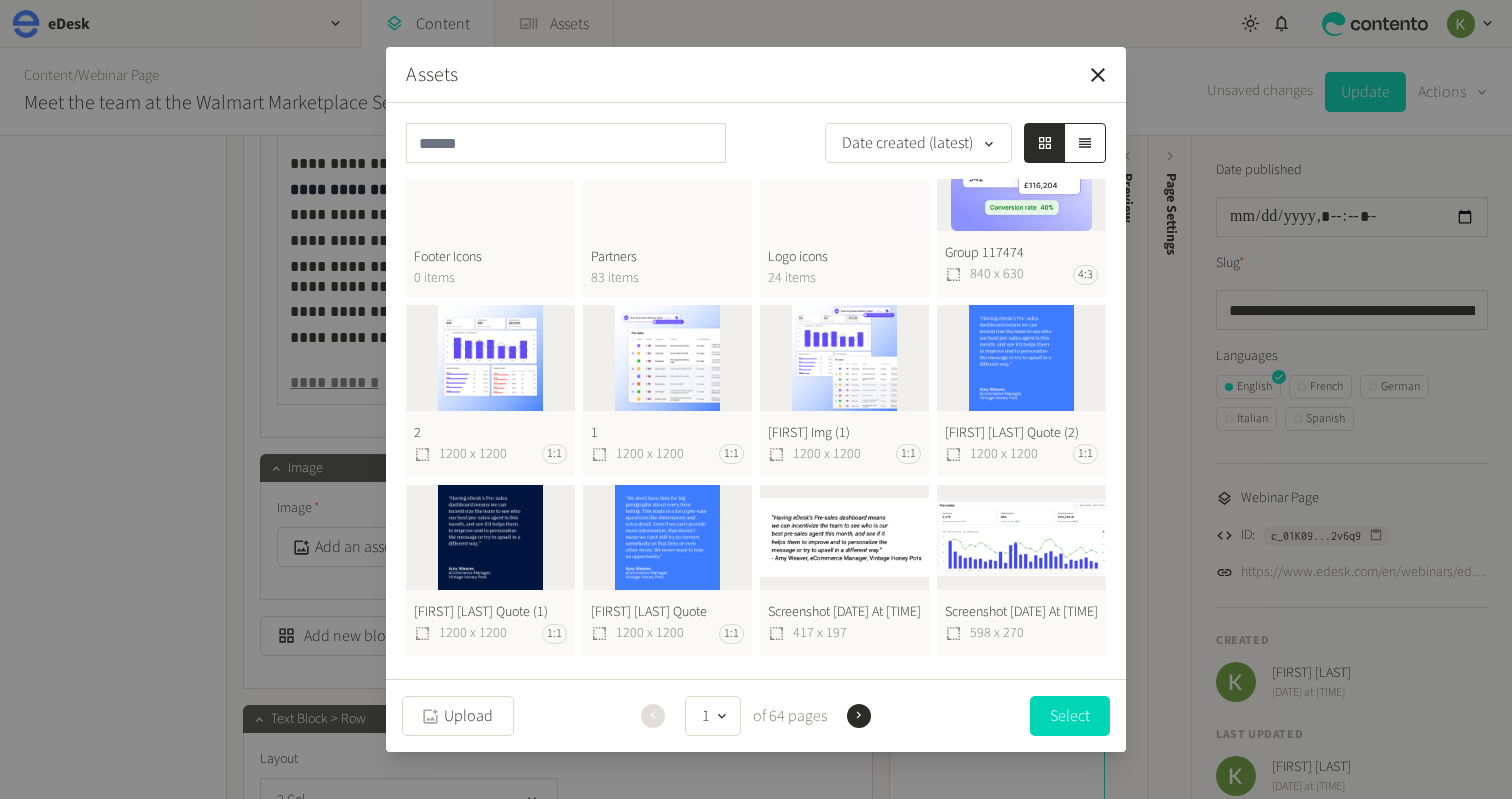 scroll, scrollTop: 627, scrollLeft: 0, axis: vertical 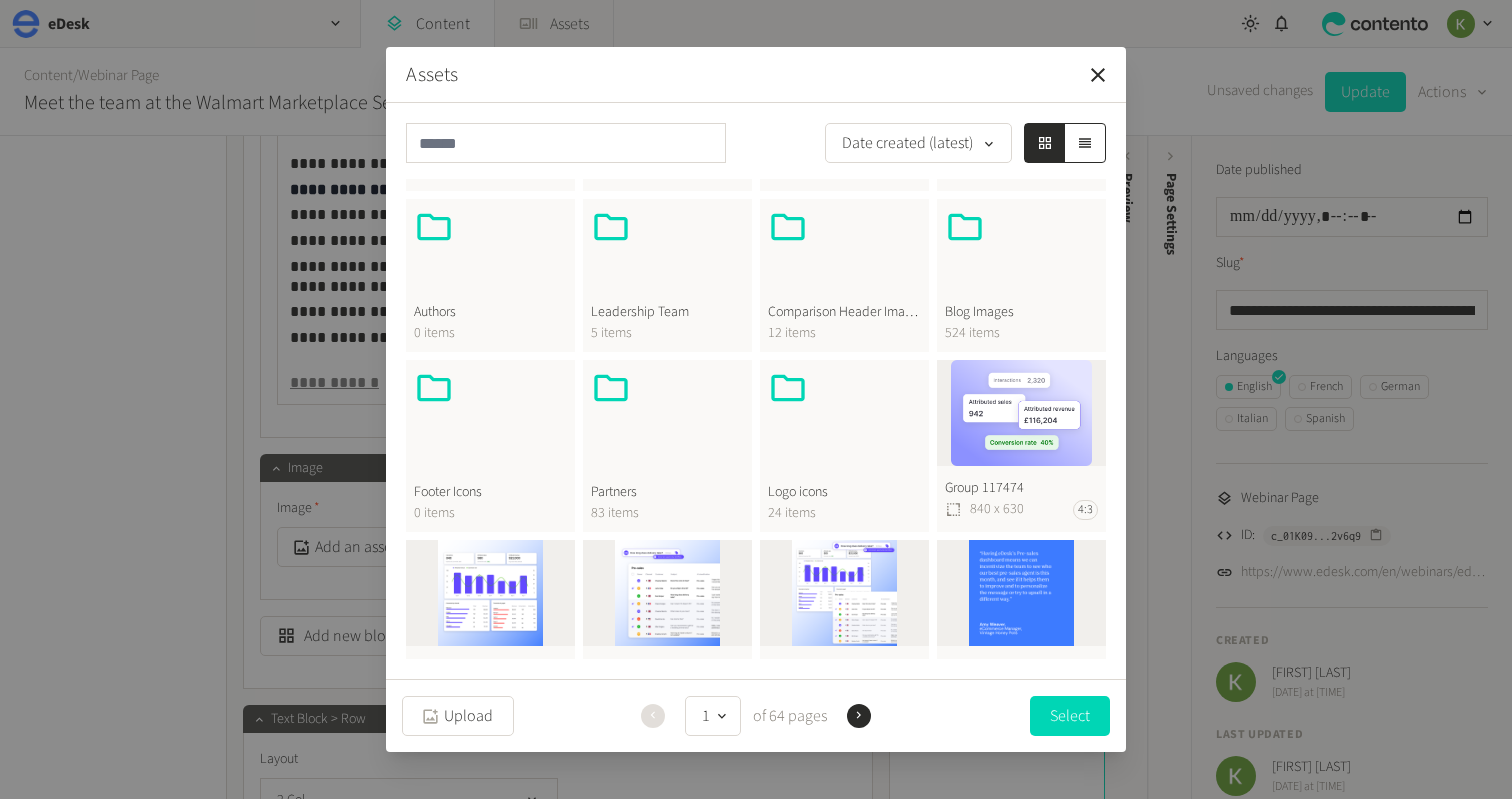 click at bounding box center [1021, 255] 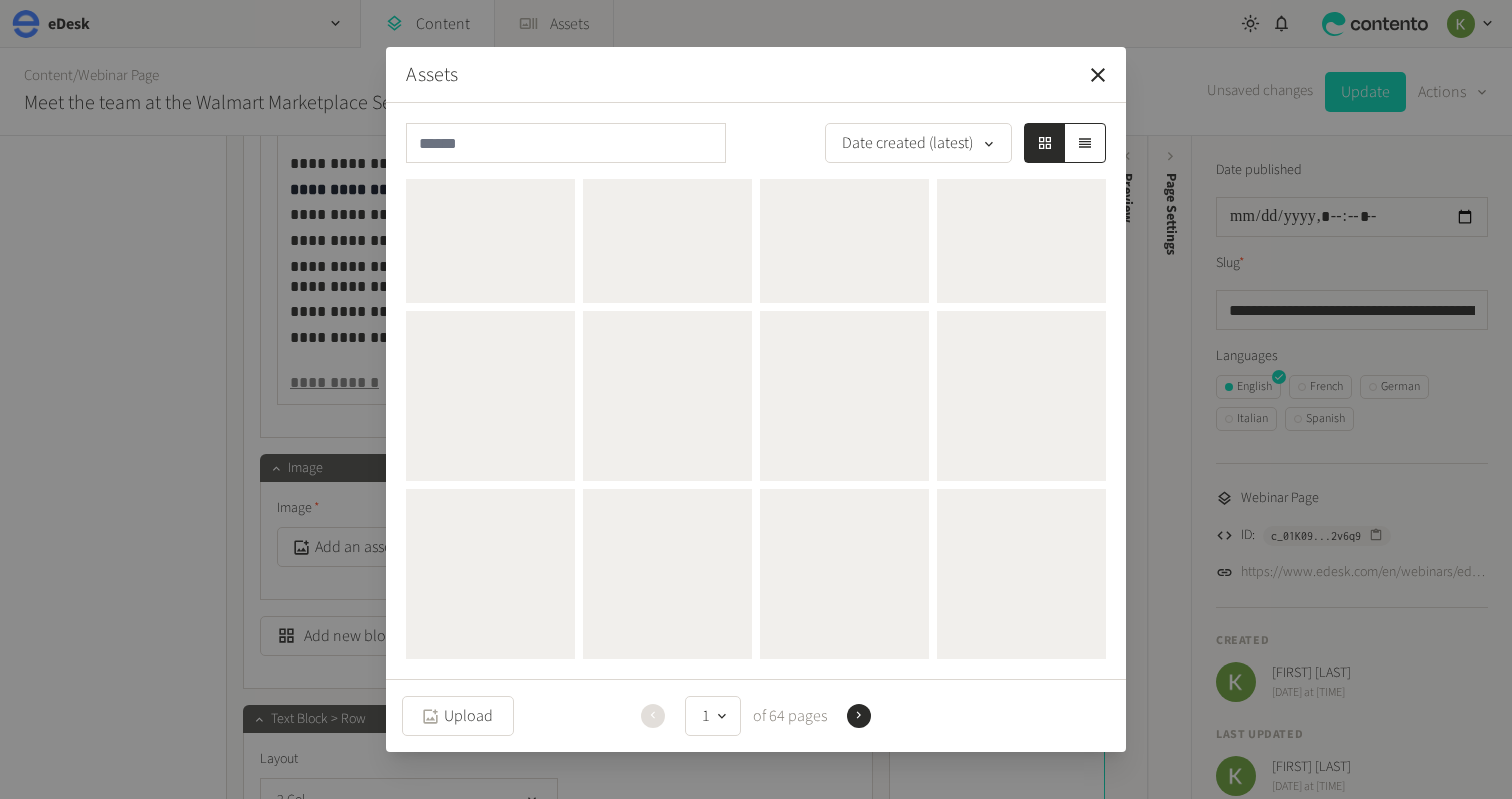 scroll, scrollTop: 0, scrollLeft: 0, axis: both 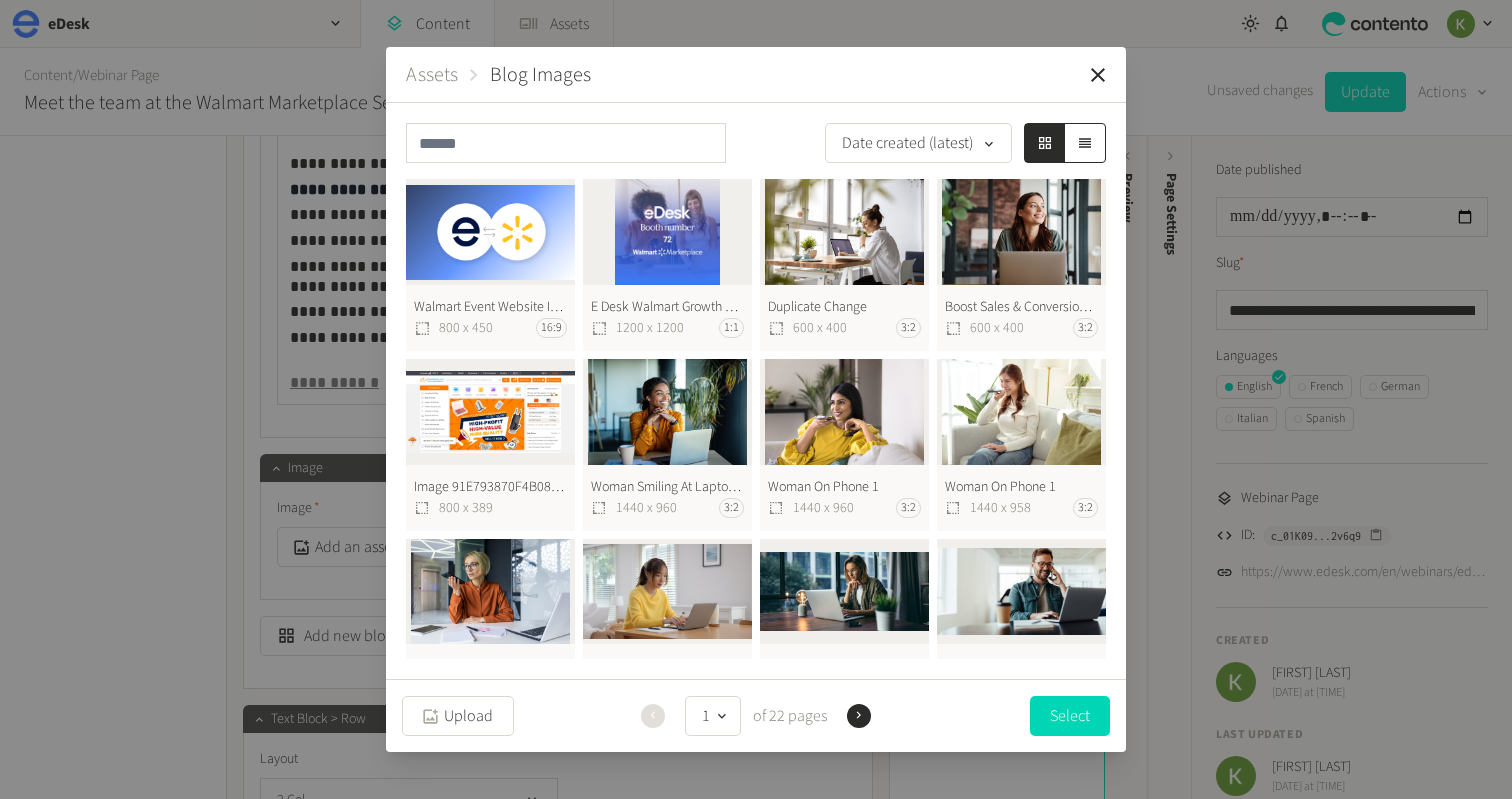 click on "Walmart Event Website Image (1)  800 x 450 16:9" 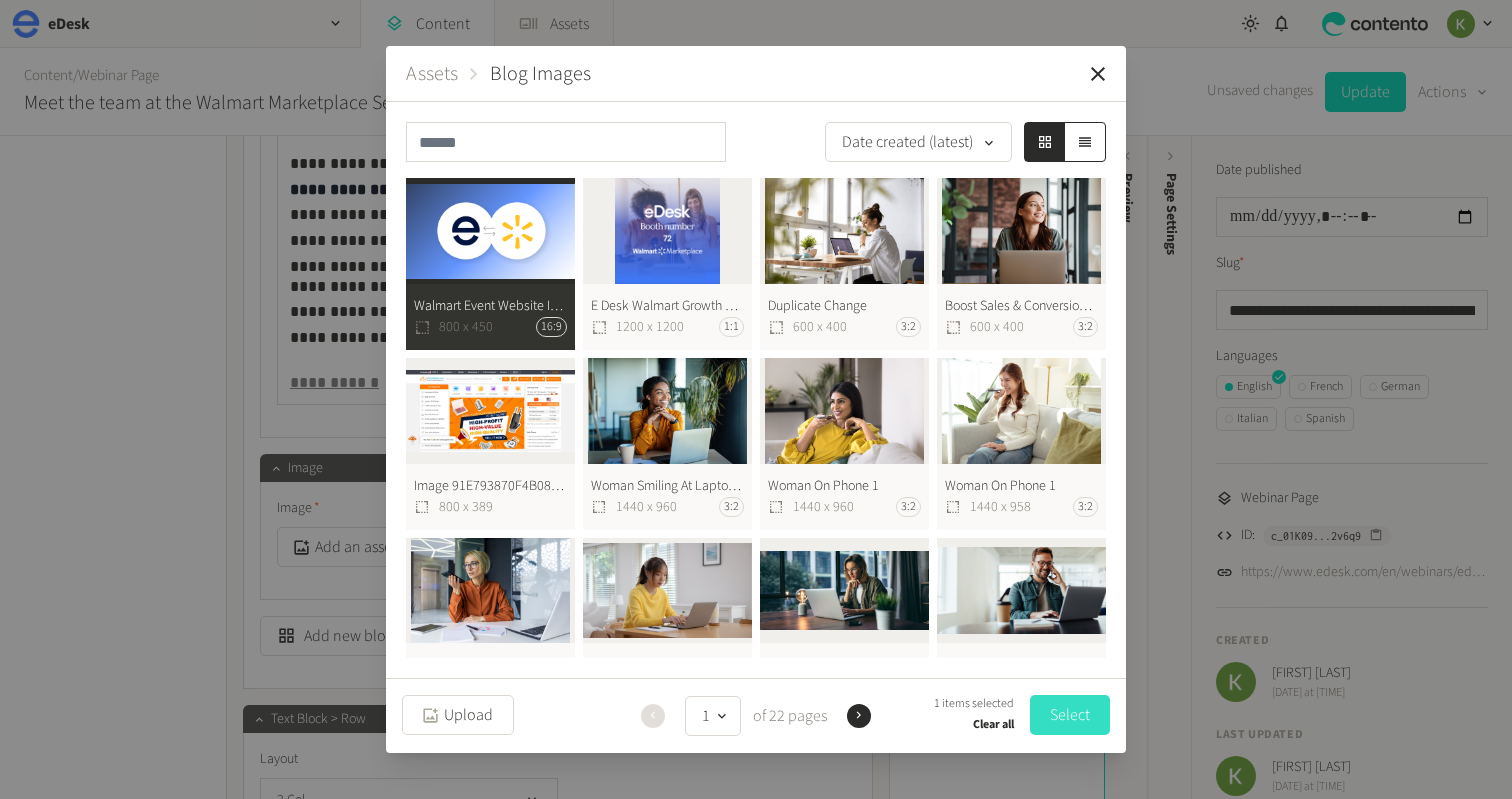 click on "Select" at bounding box center (1070, 715) 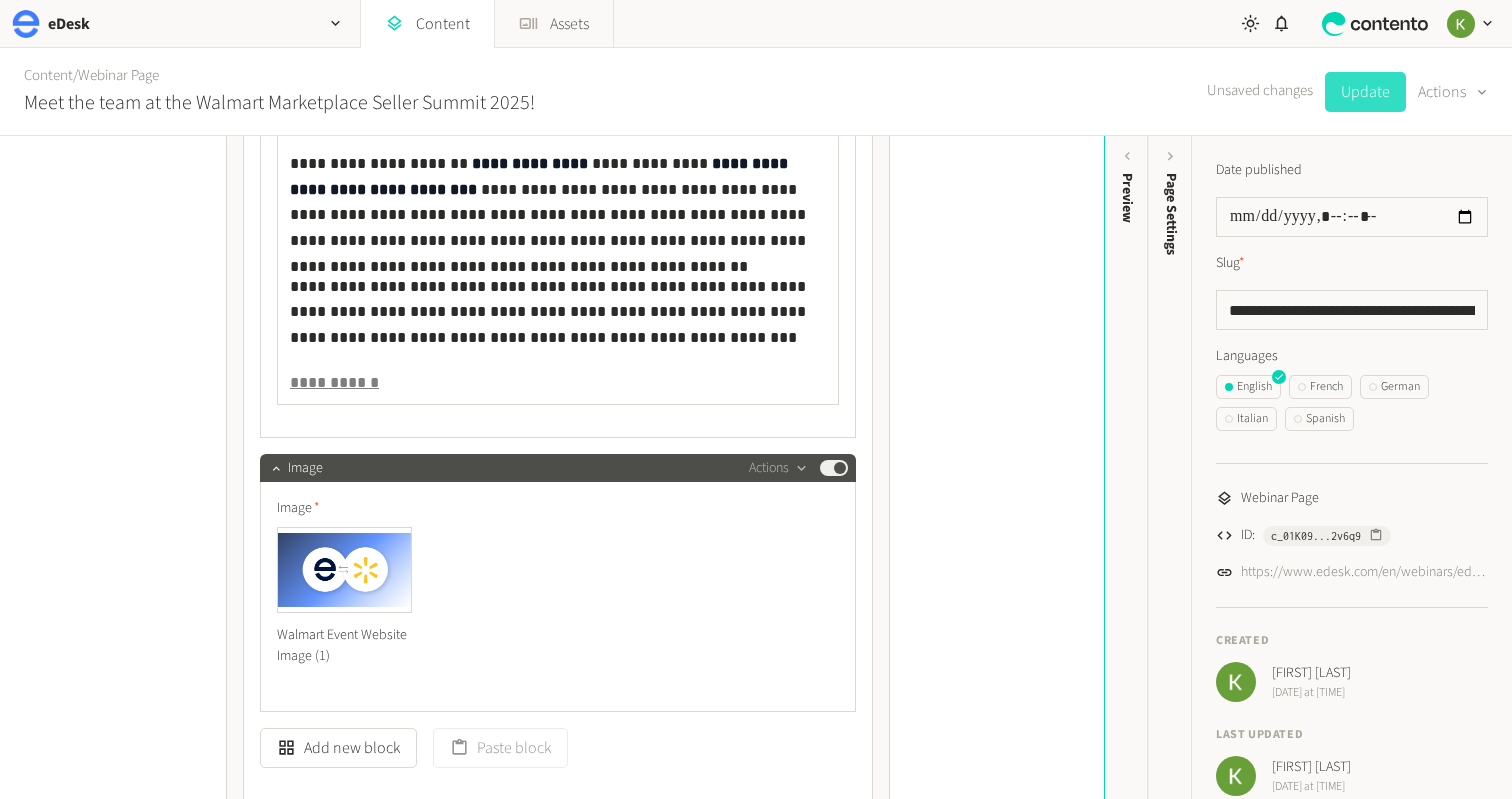click on "Update" 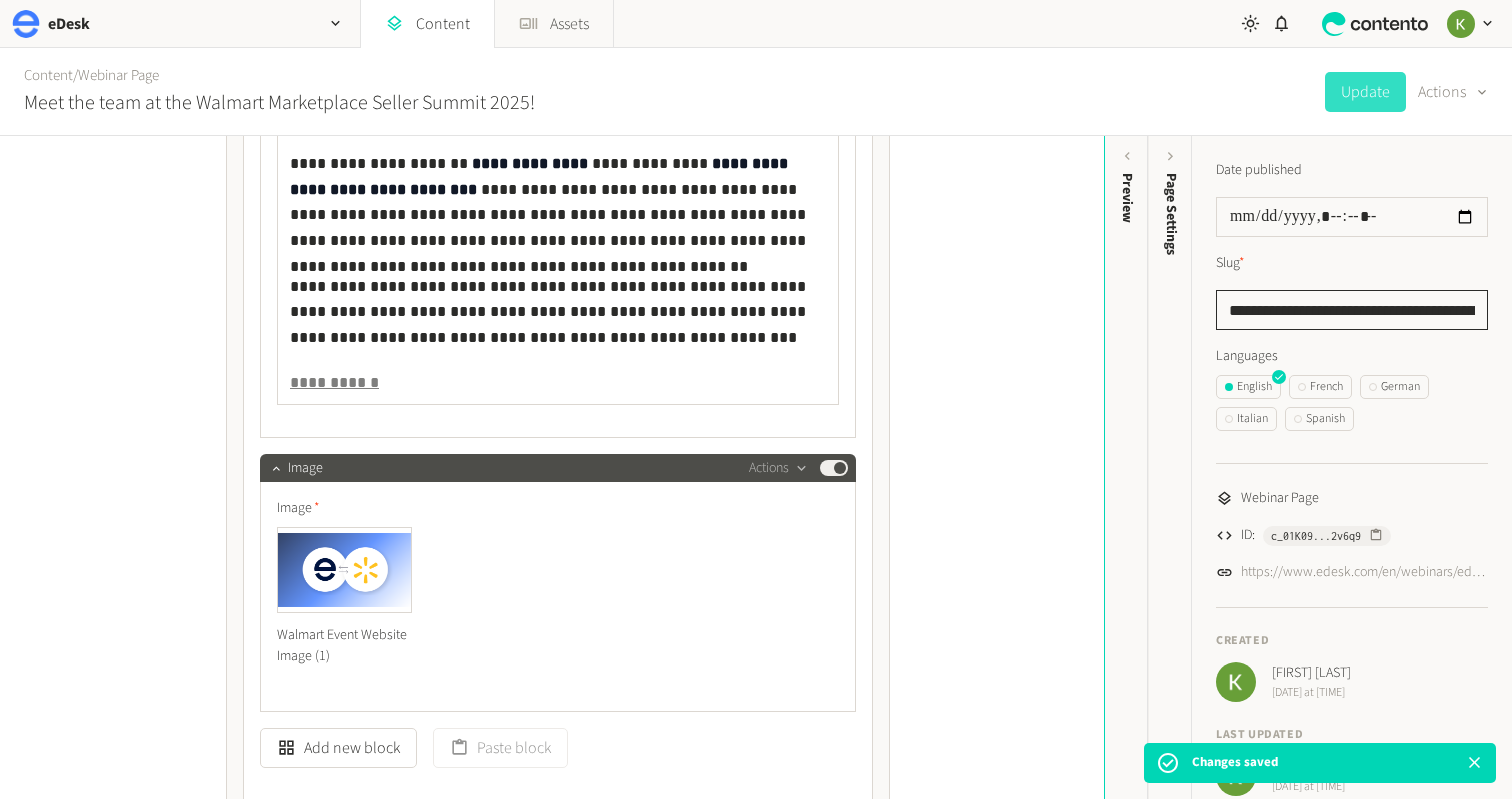 click on "**********" 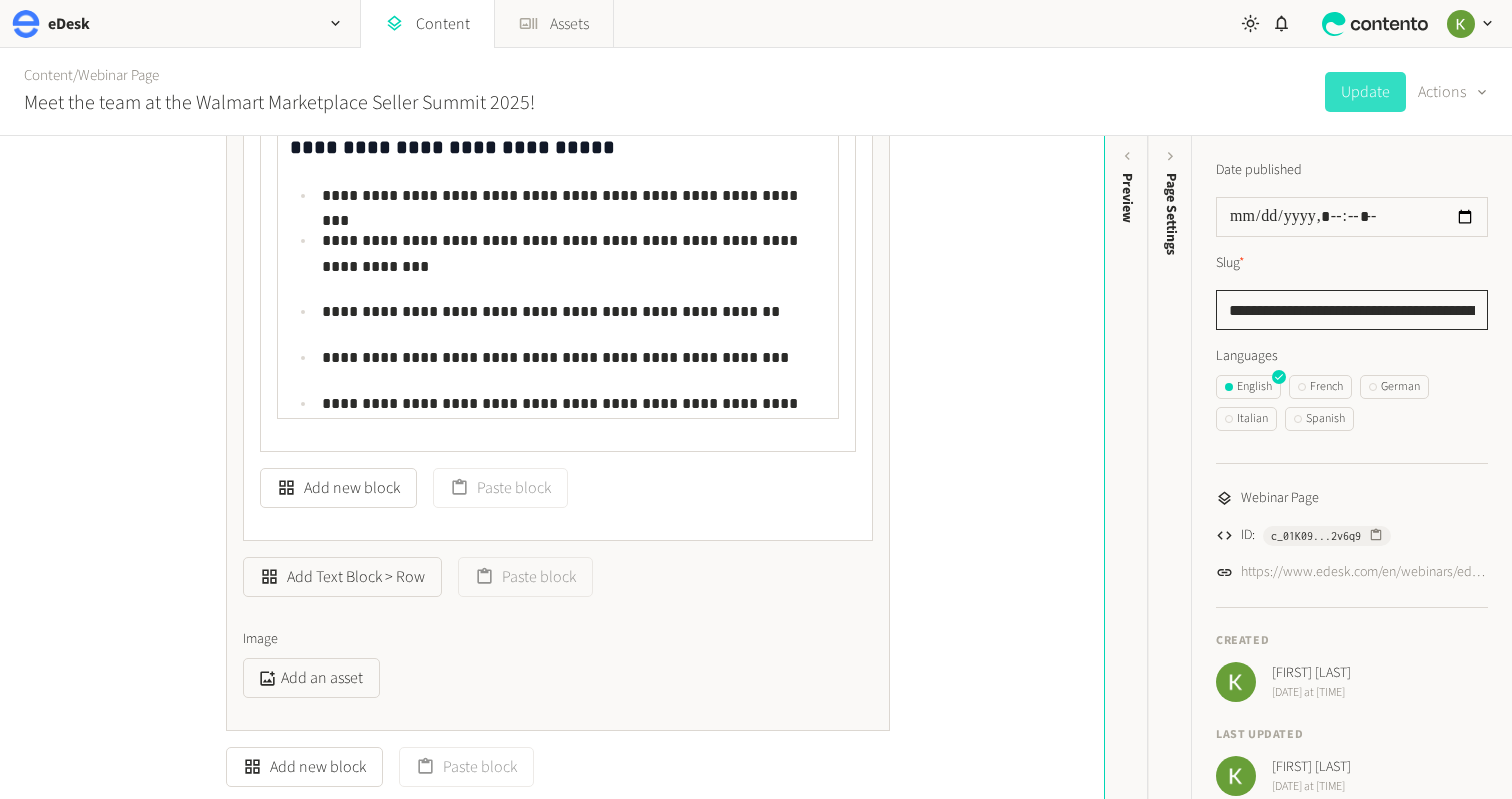 scroll, scrollTop: 3514, scrollLeft: 0, axis: vertical 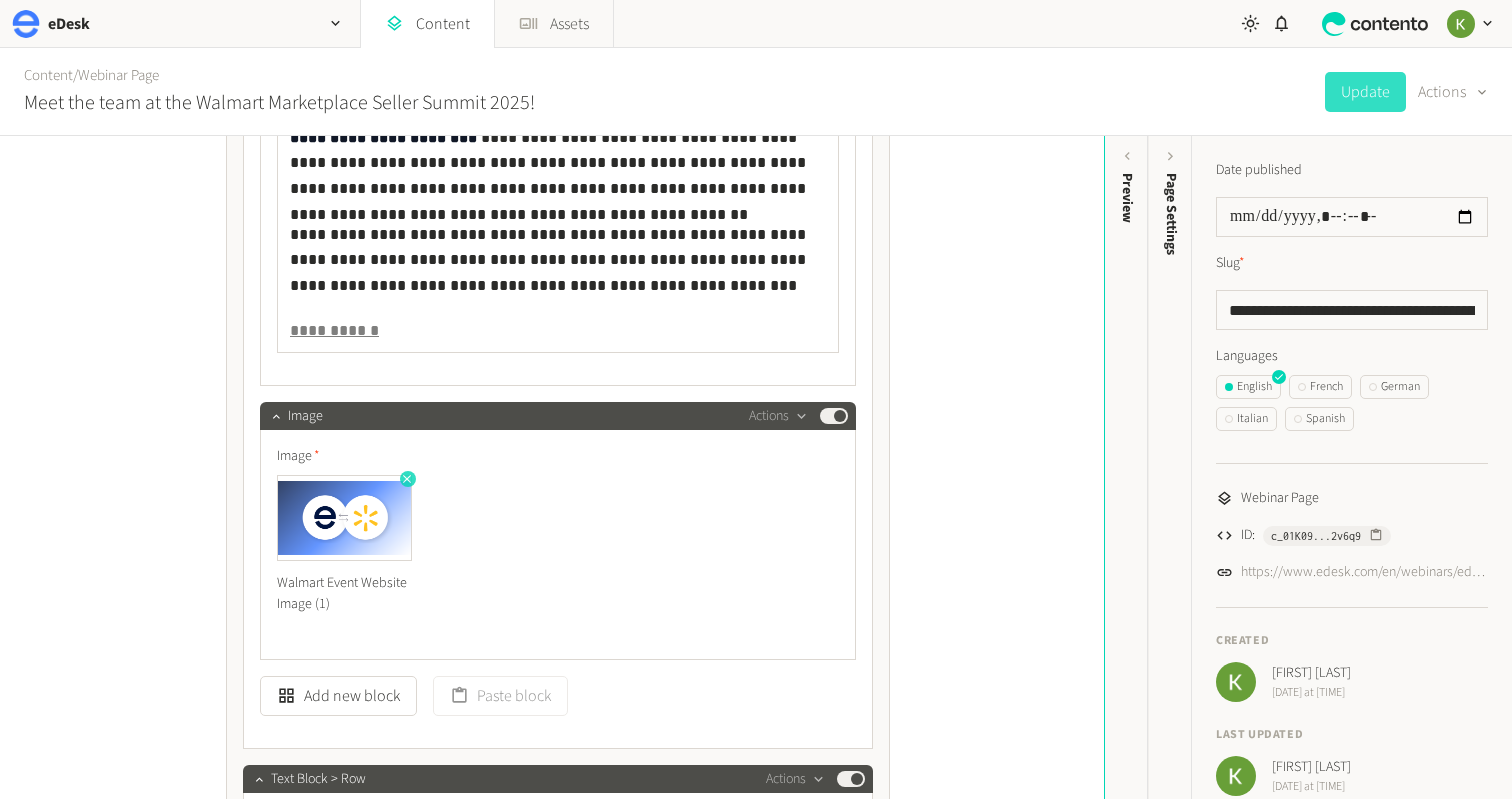 click 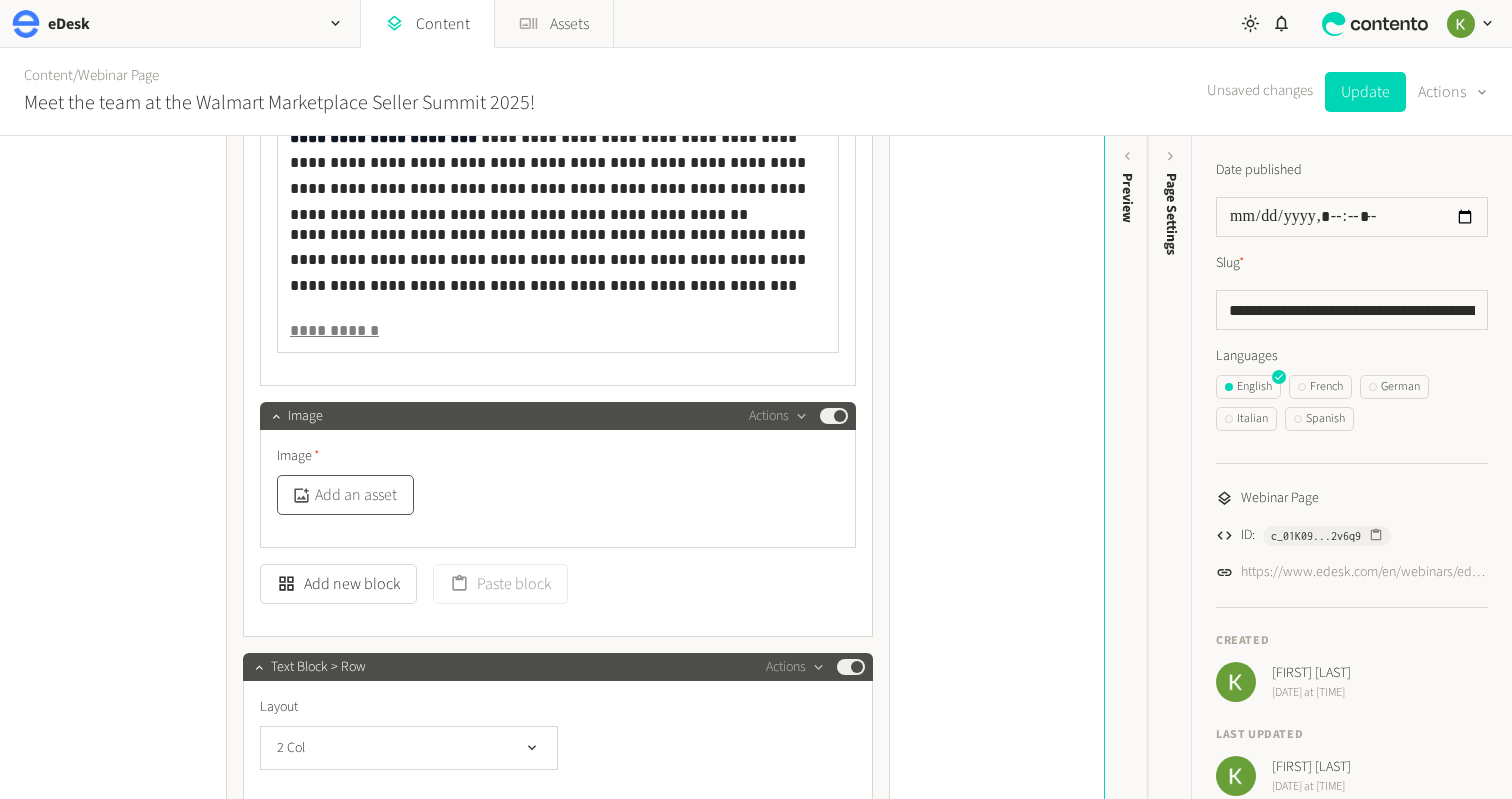 click on "Add an asset" 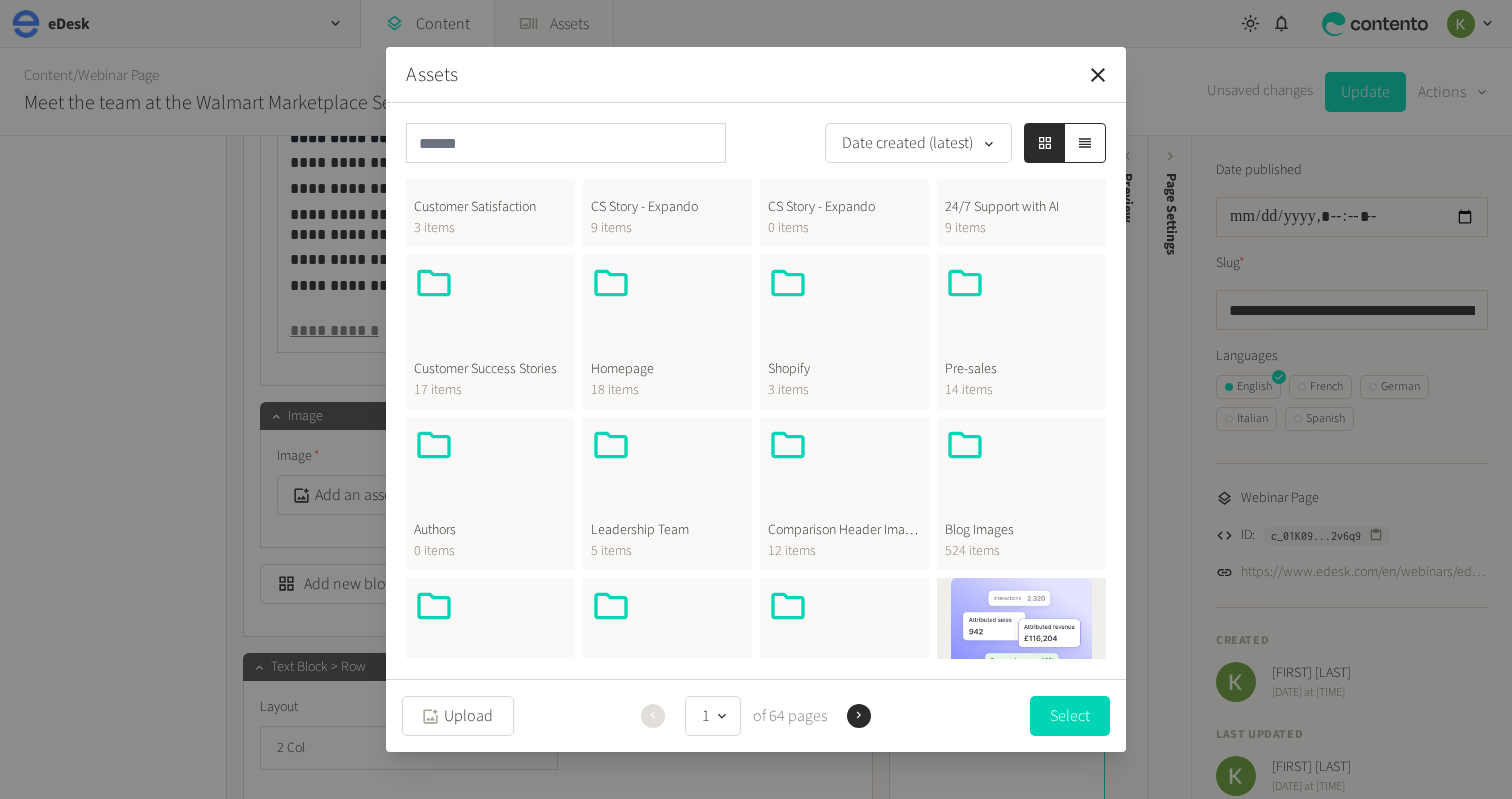 scroll, scrollTop: 578, scrollLeft: 0, axis: vertical 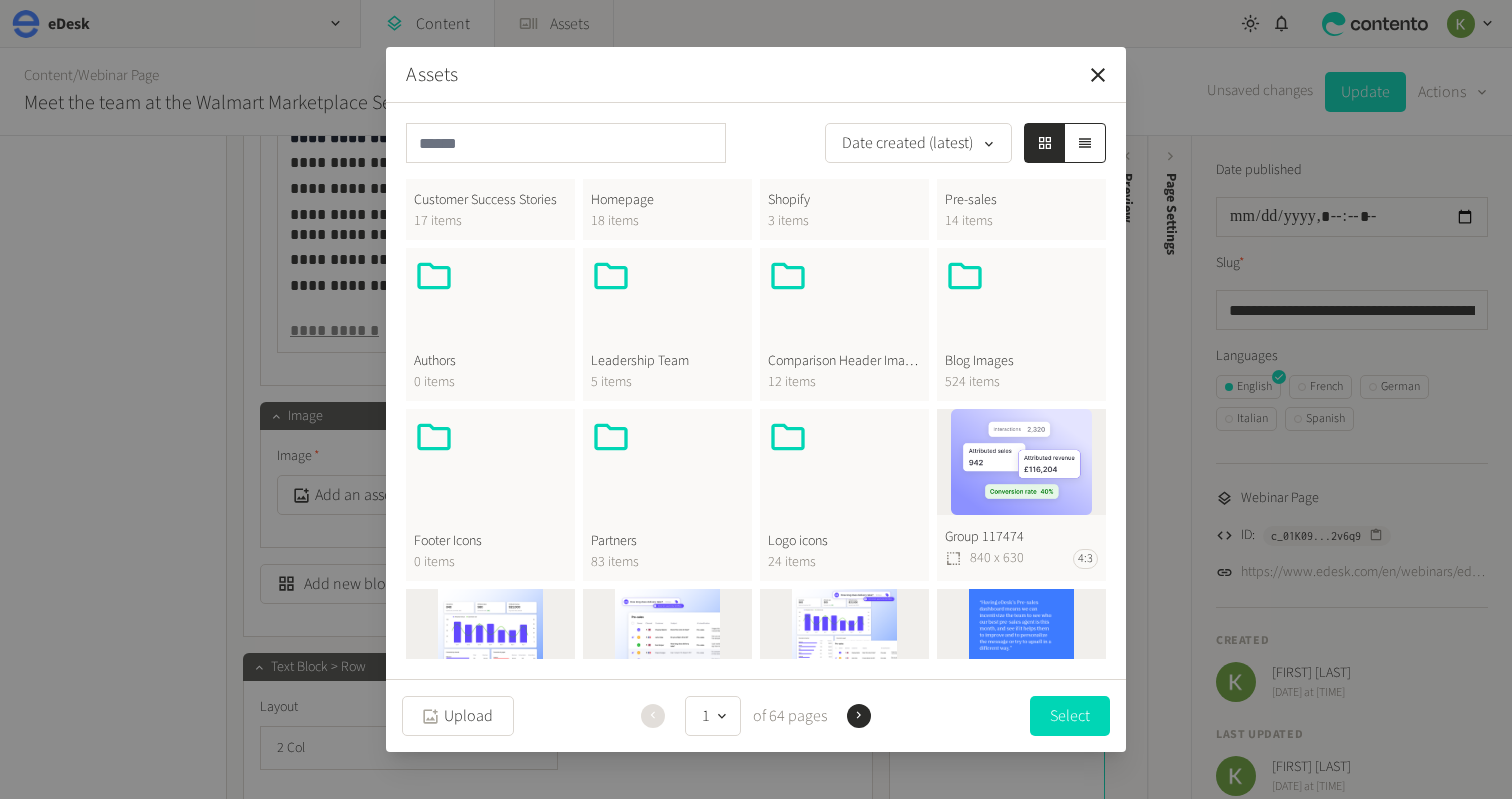 click at bounding box center [1021, 304] 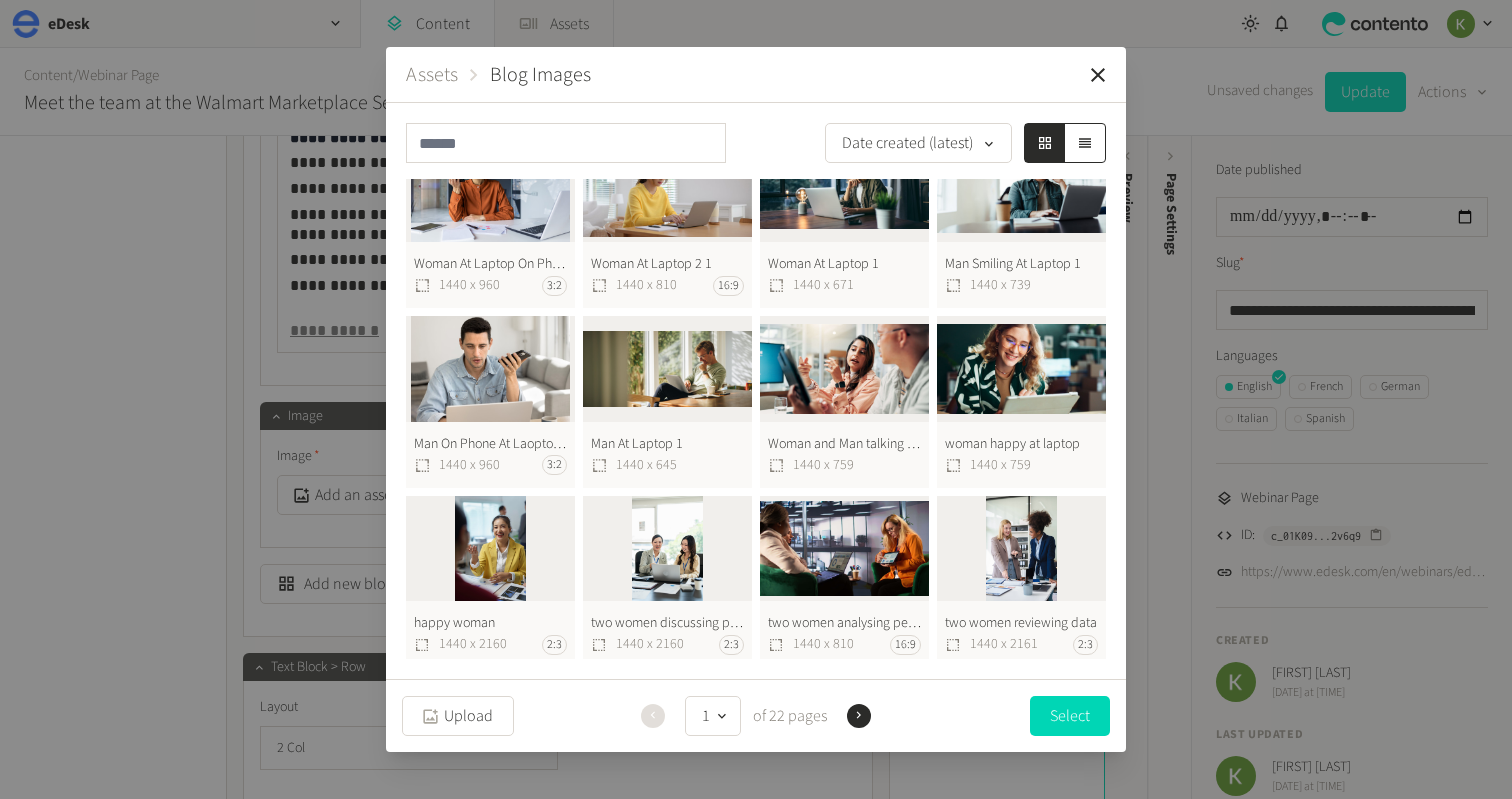 scroll, scrollTop: 0, scrollLeft: 0, axis: both 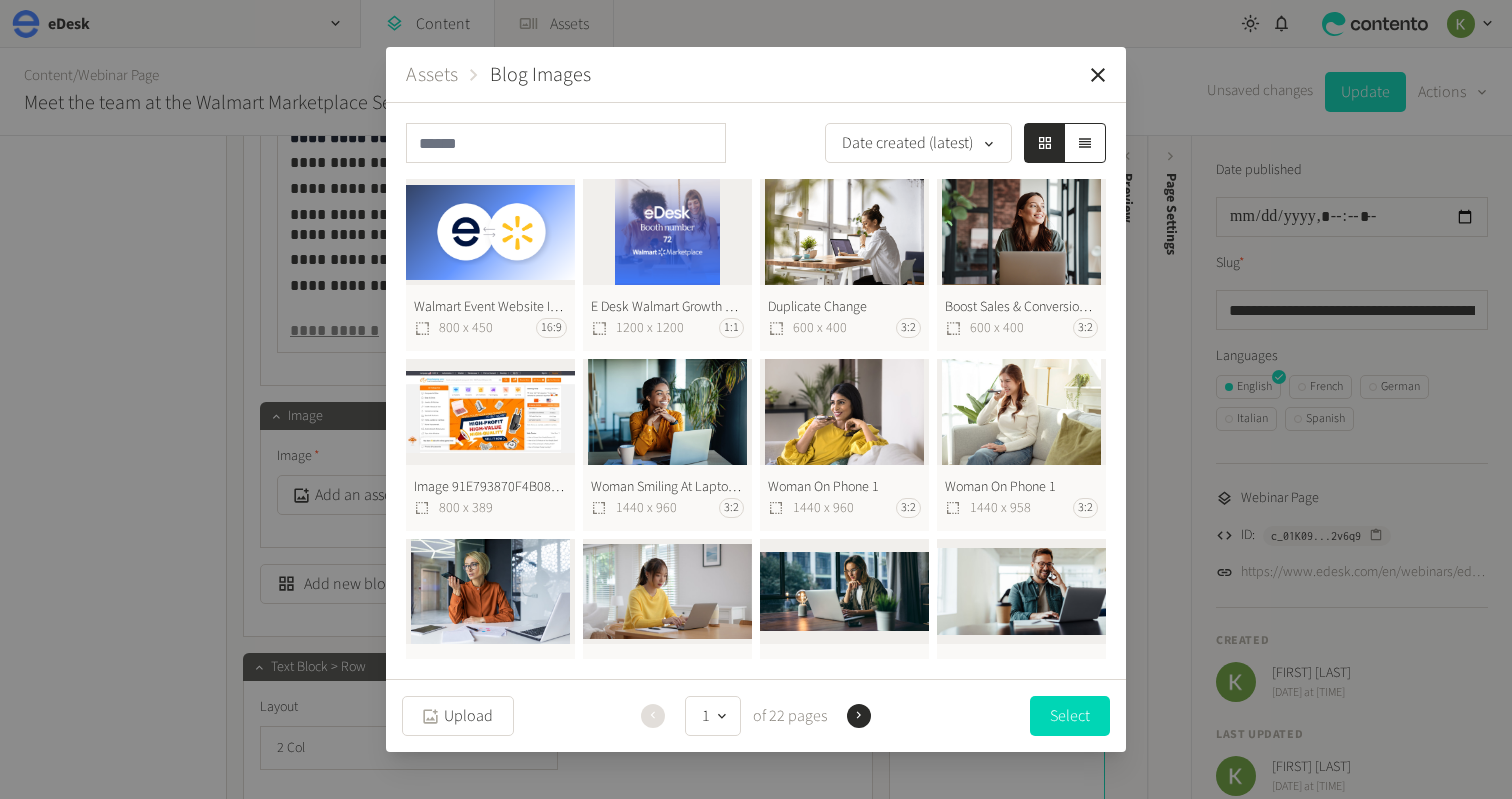 click on "E Desk Walmart Growth 2025 Website 1200 x 1200 1:1" 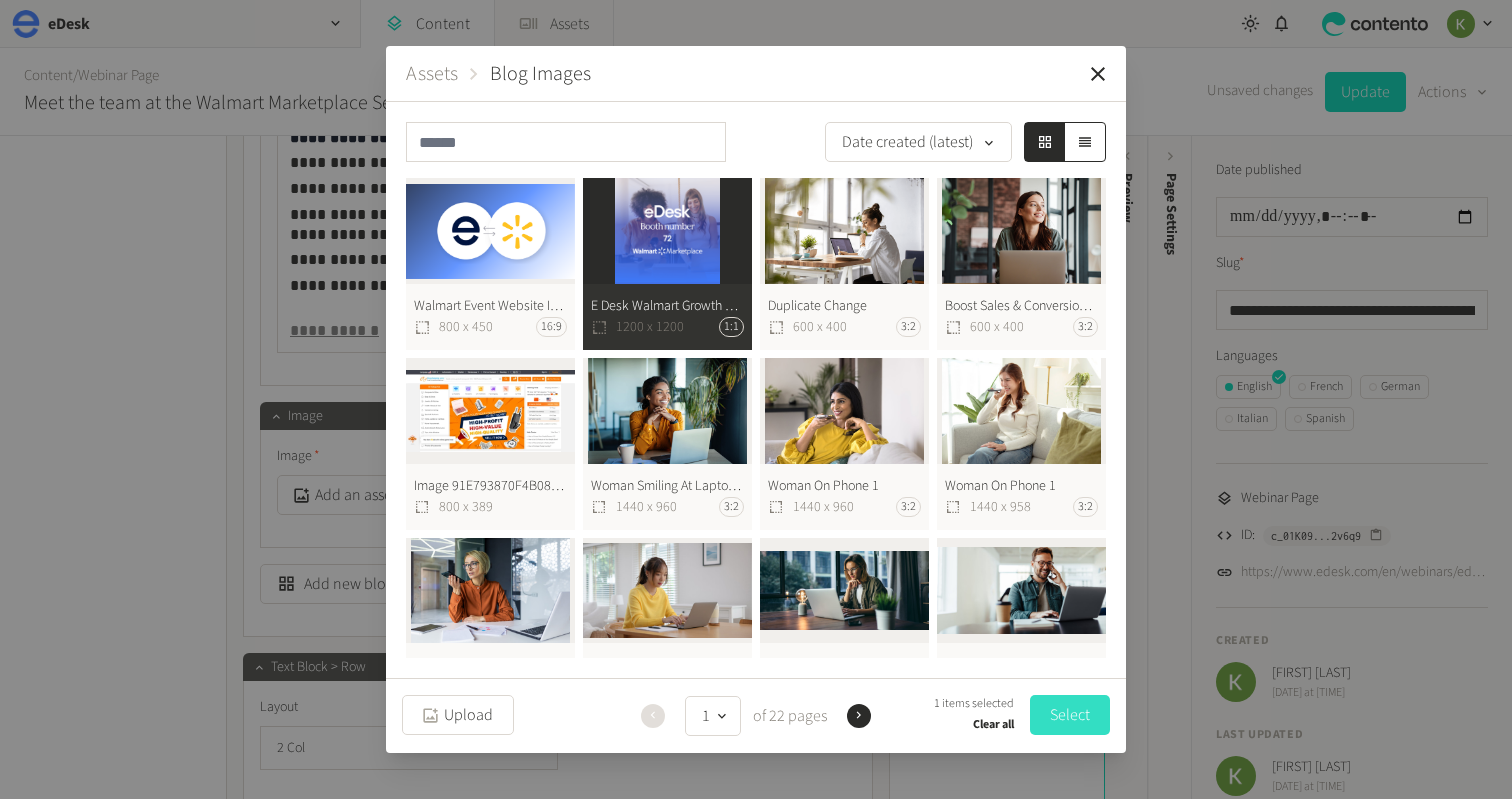 click on "Select" at bounding box center (1070, 715) 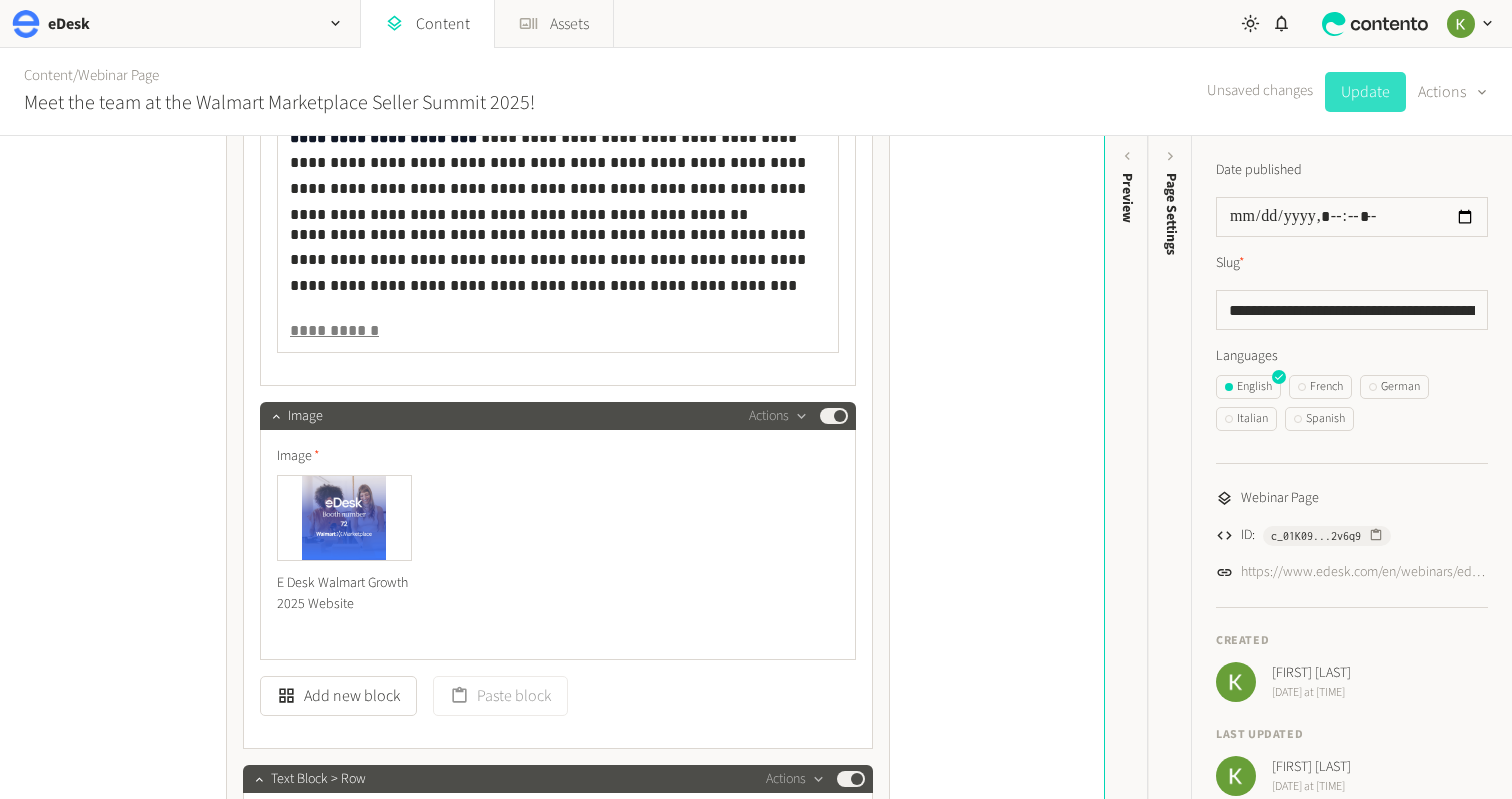 click on "Update" 